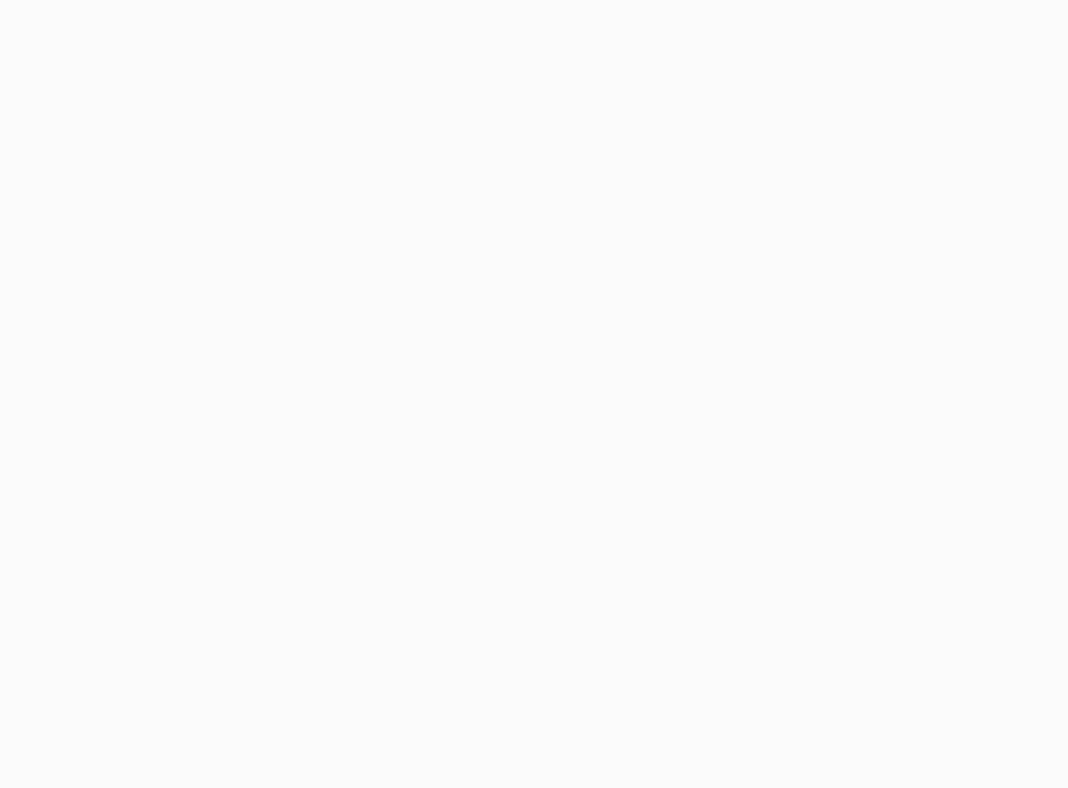 scroll, scrollTop: 0, scrollLeft: 0, axis: both 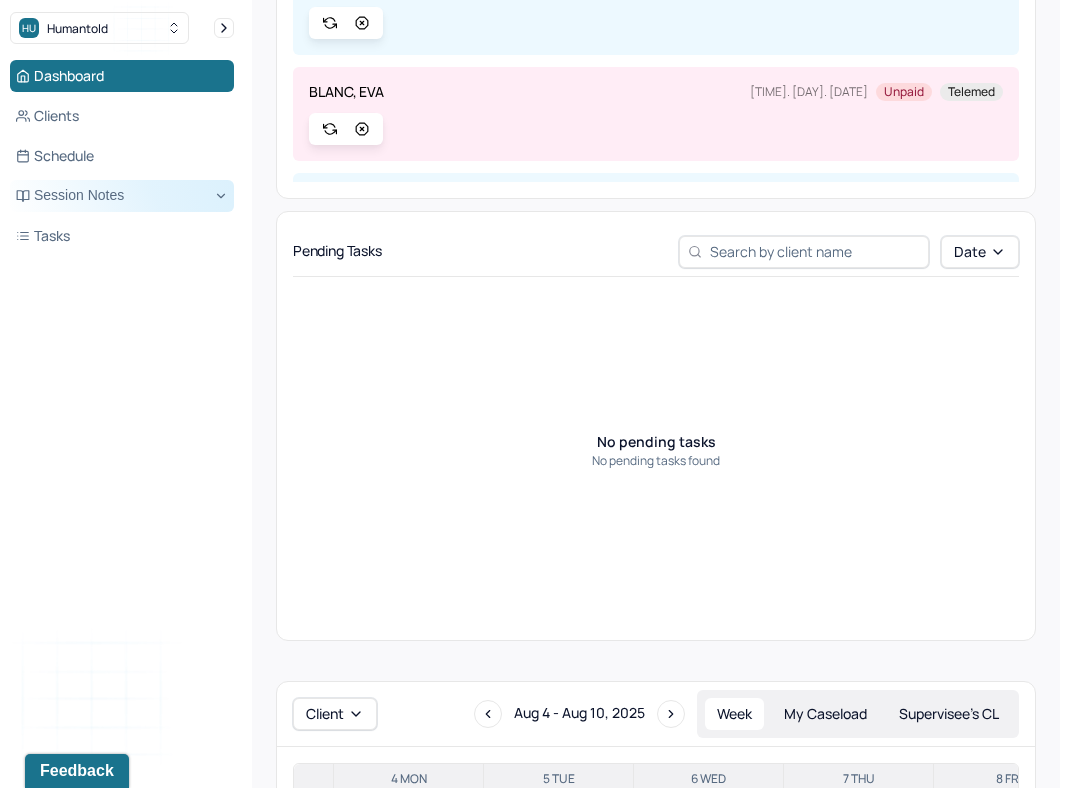 click on "Session Notes" at bounding box center [122, 196] 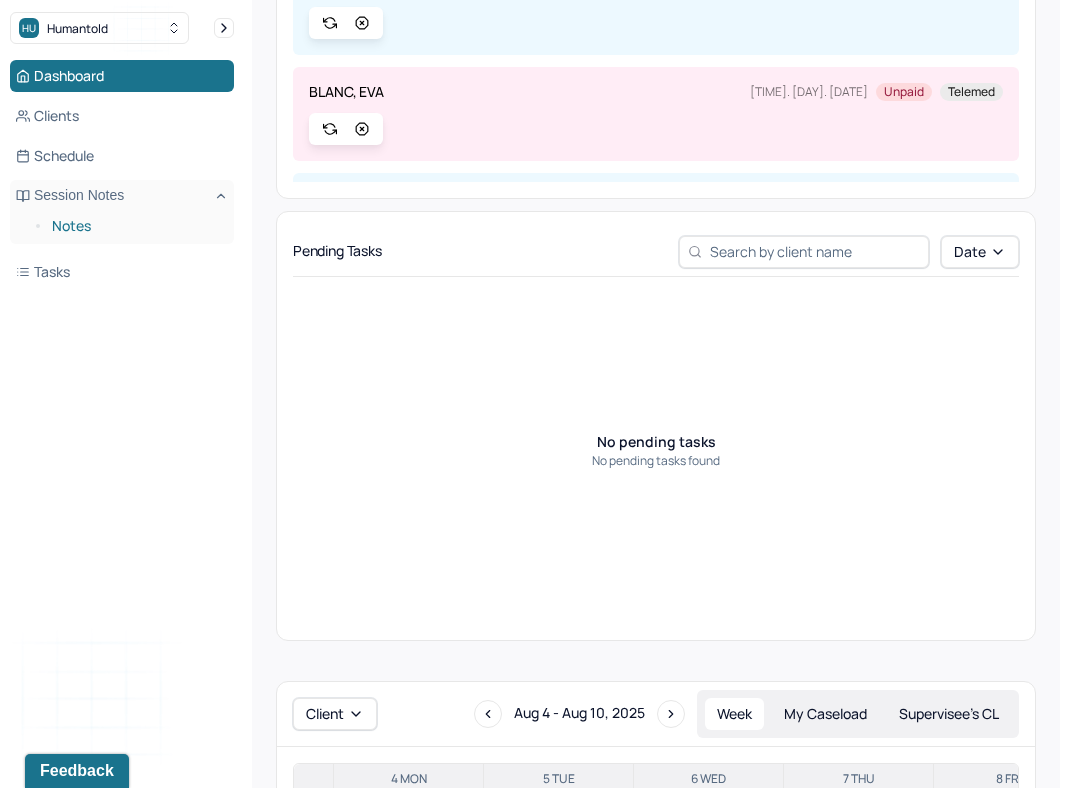click on "Notes" at bounding box center (135, 226) 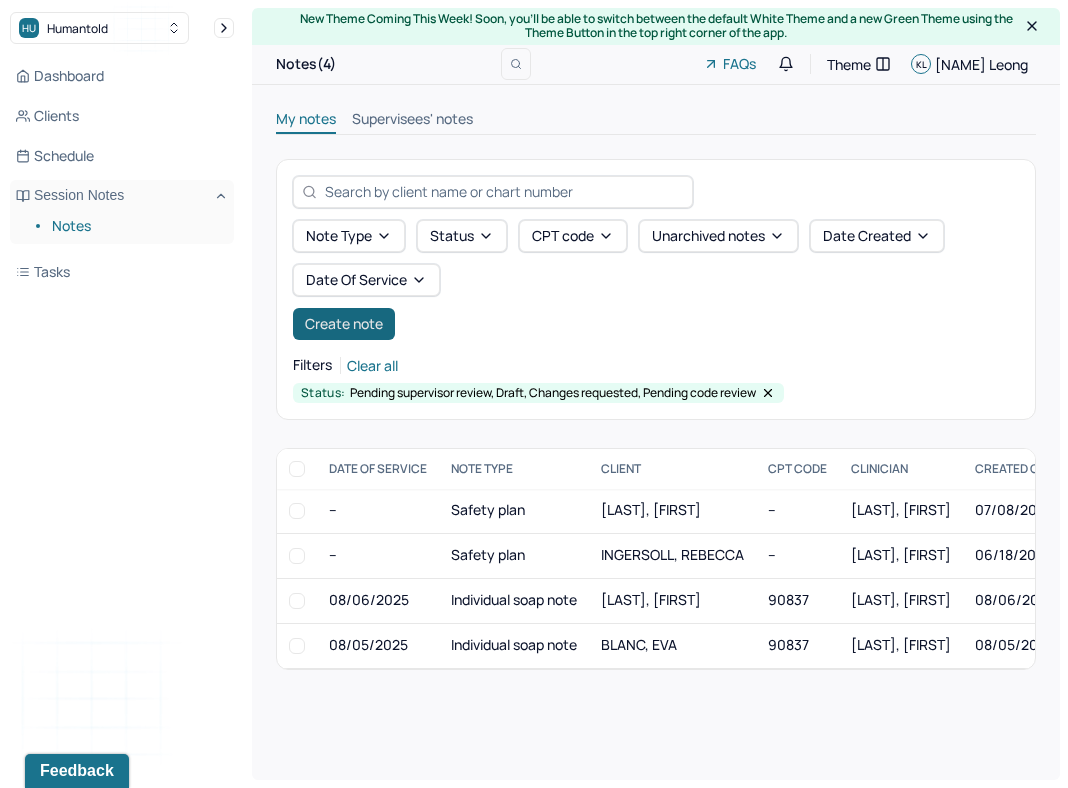 click on "Create note" at bounding box center [344, 324] 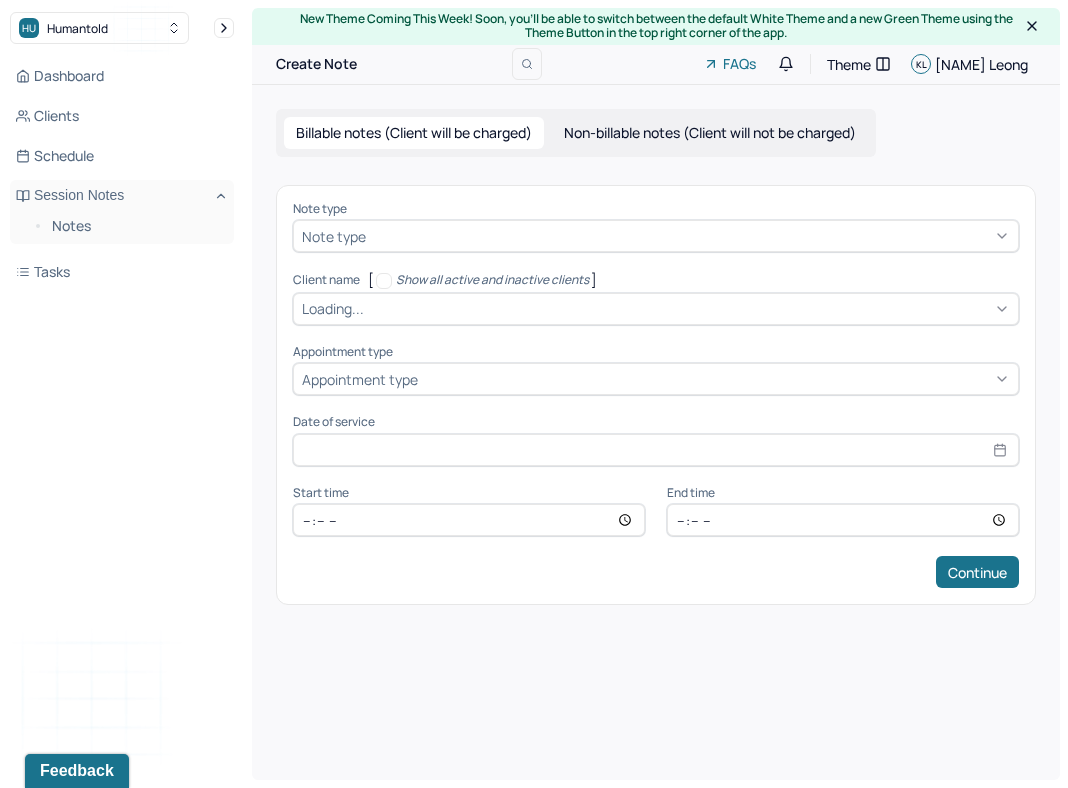 click at bounding box center [690, 236] 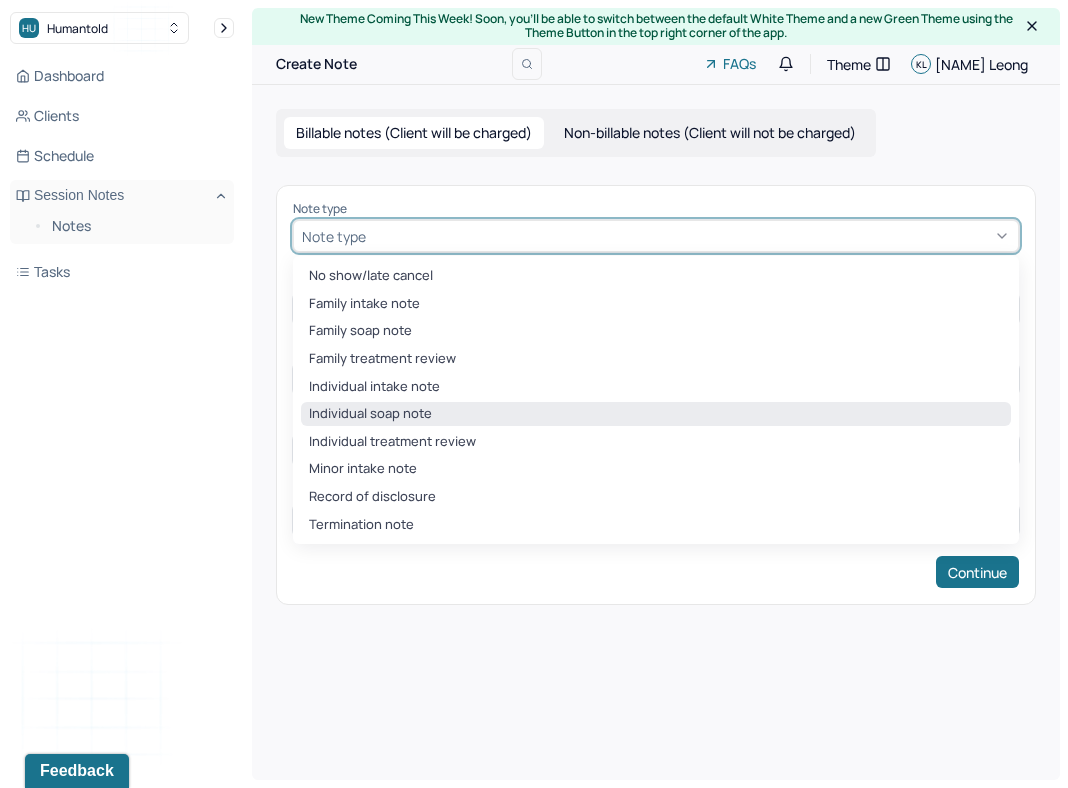 click on "Individual soap note" at bounding box center (656, 414) 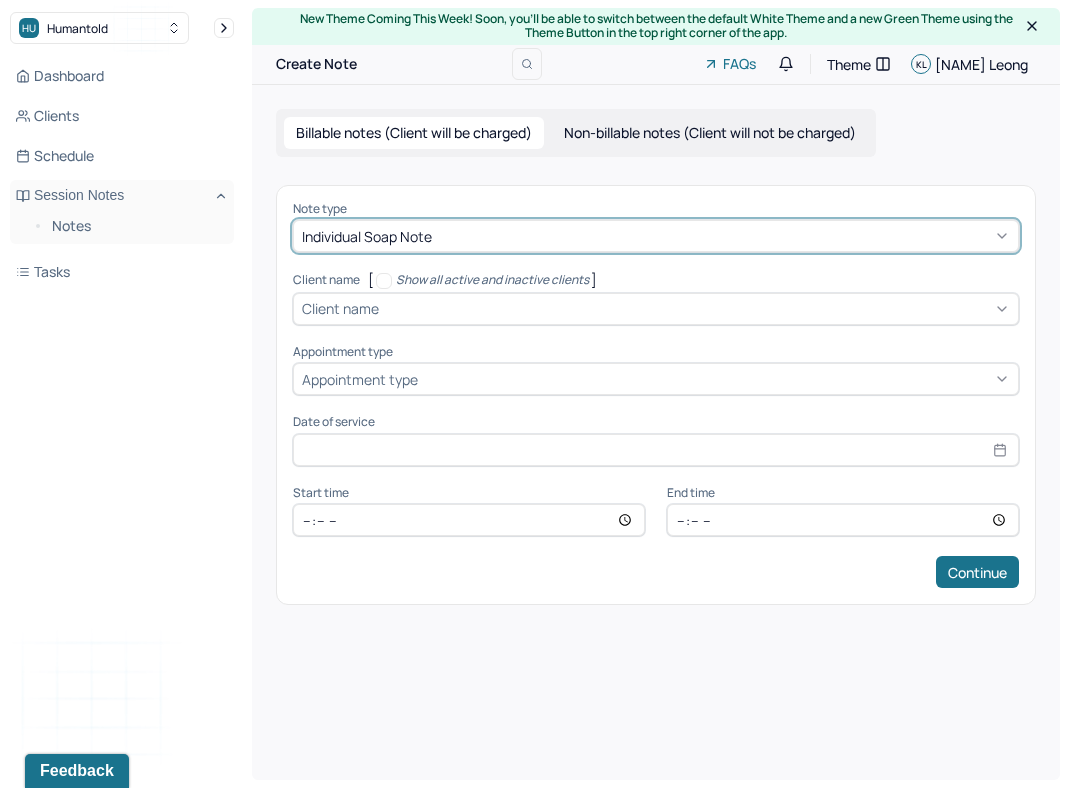 click on "Client name" at bounding box center (656, 309) 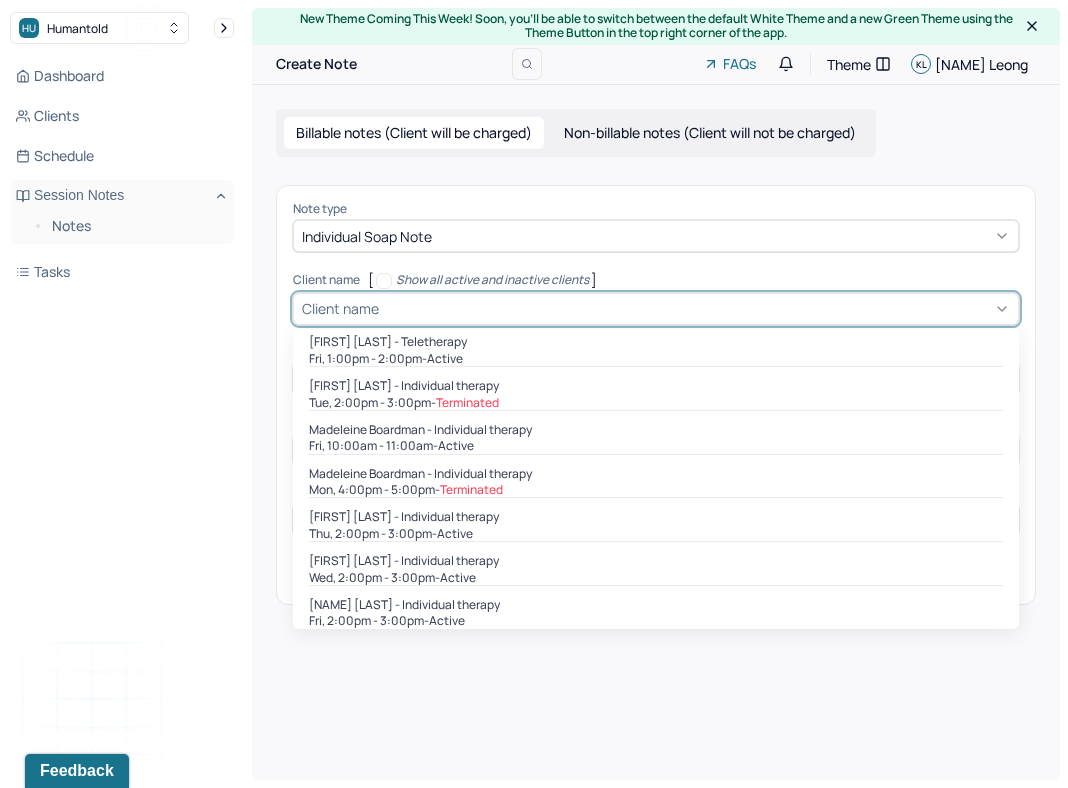 scroll, scrollTop: 534, scrollLeft: 0, axis: vertical 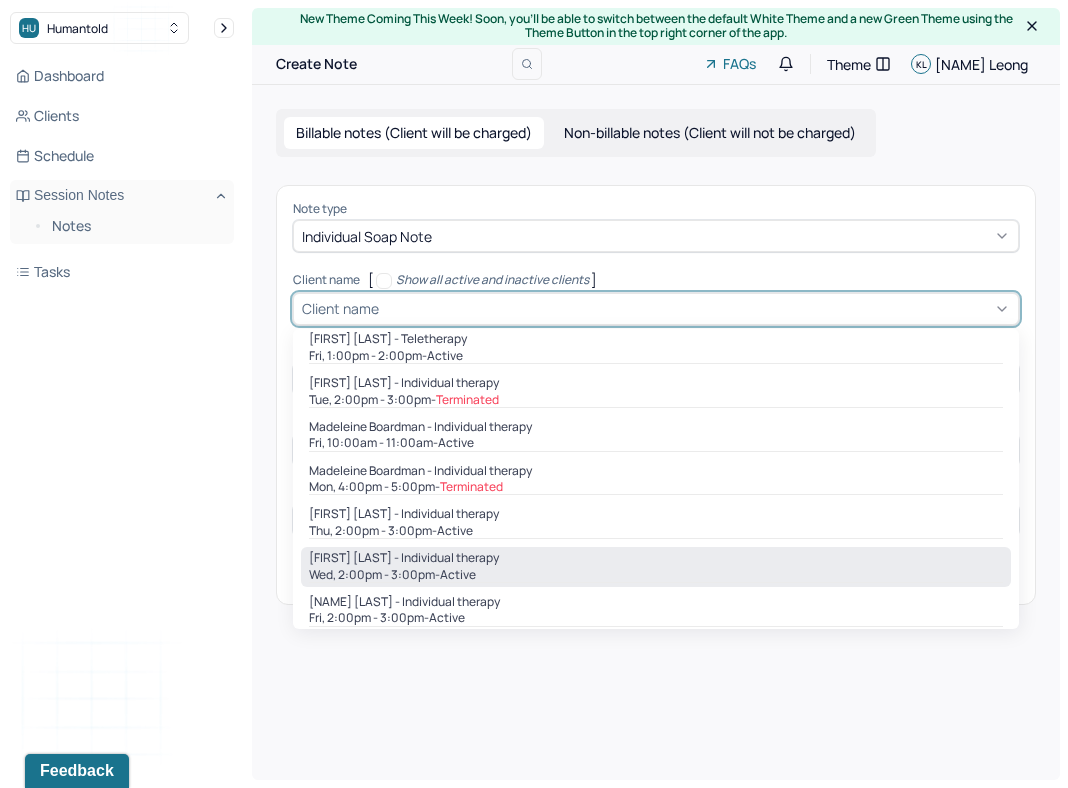 click on "[FIRST] [LAST] - Individual therapy" at bounding box center [404, 558] 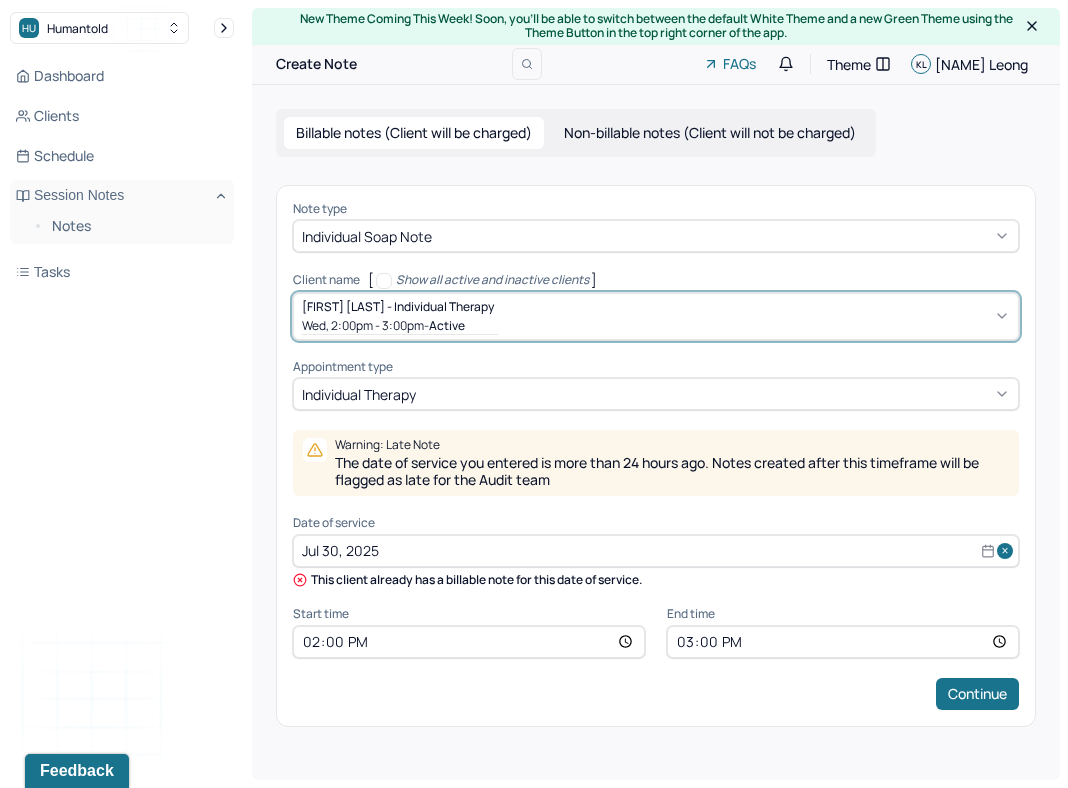 click on "Jul 30, 2025" at bounding box center [656, 551] 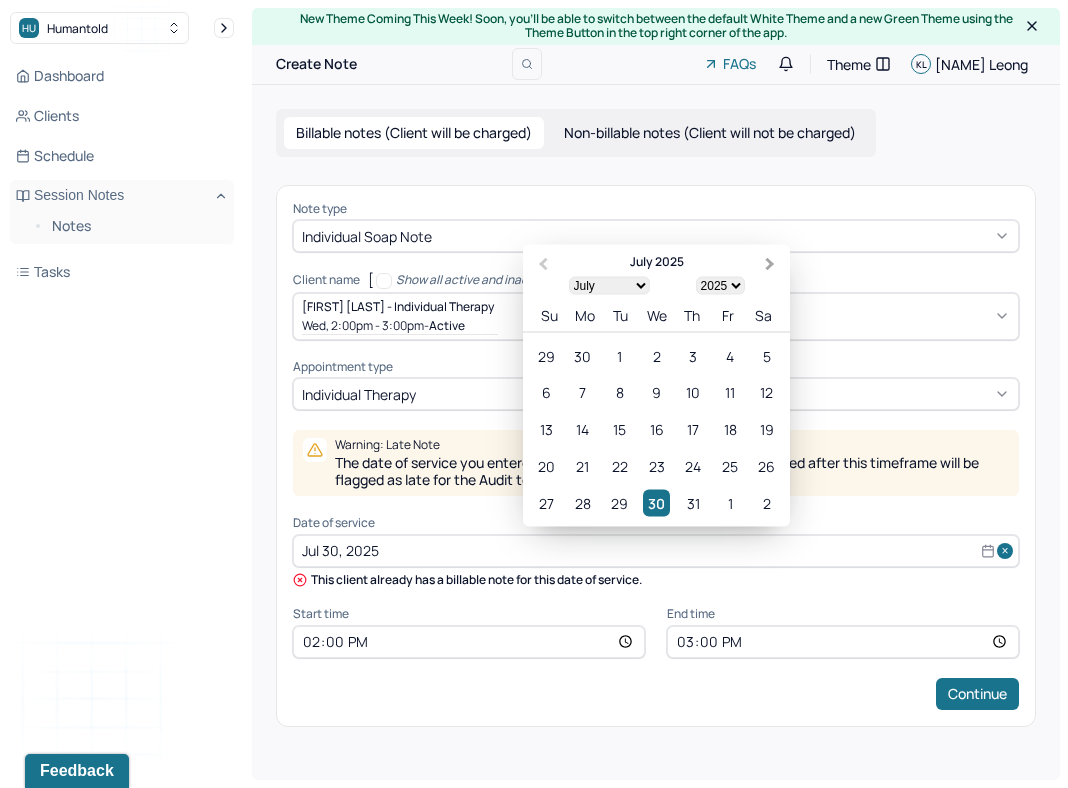 click on "Next Month" at bounding box center [772, 265] 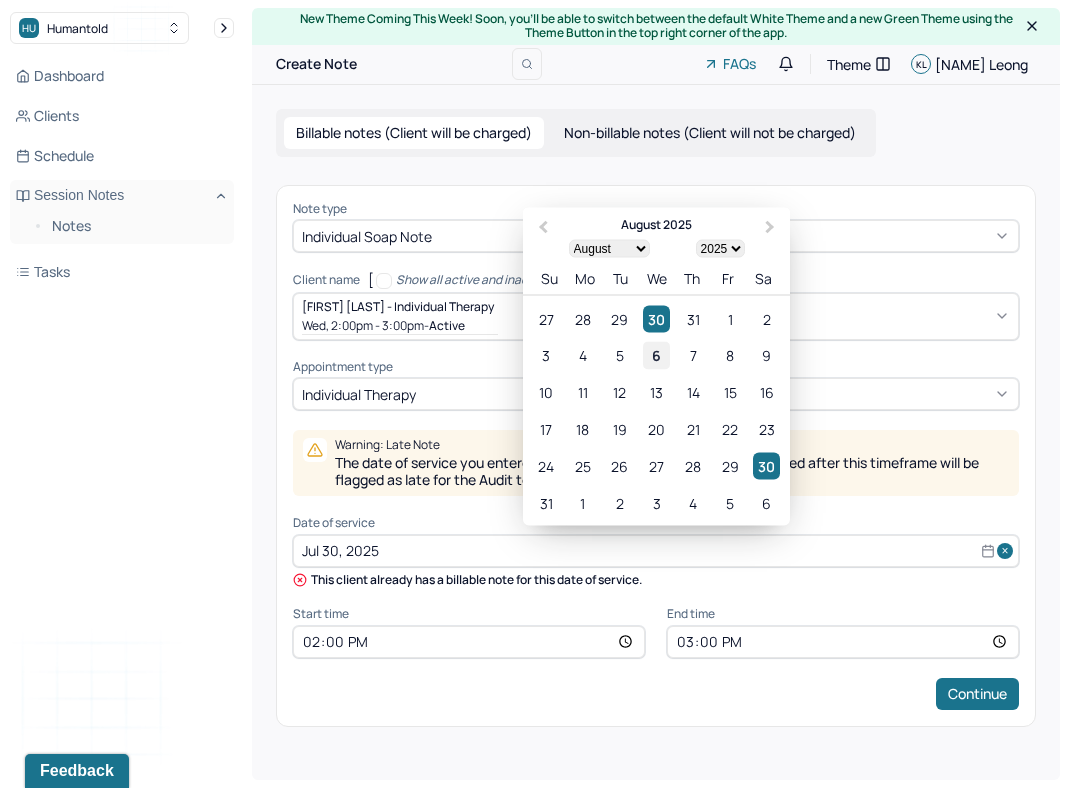 click on "6" at bounding box center [656, 355] 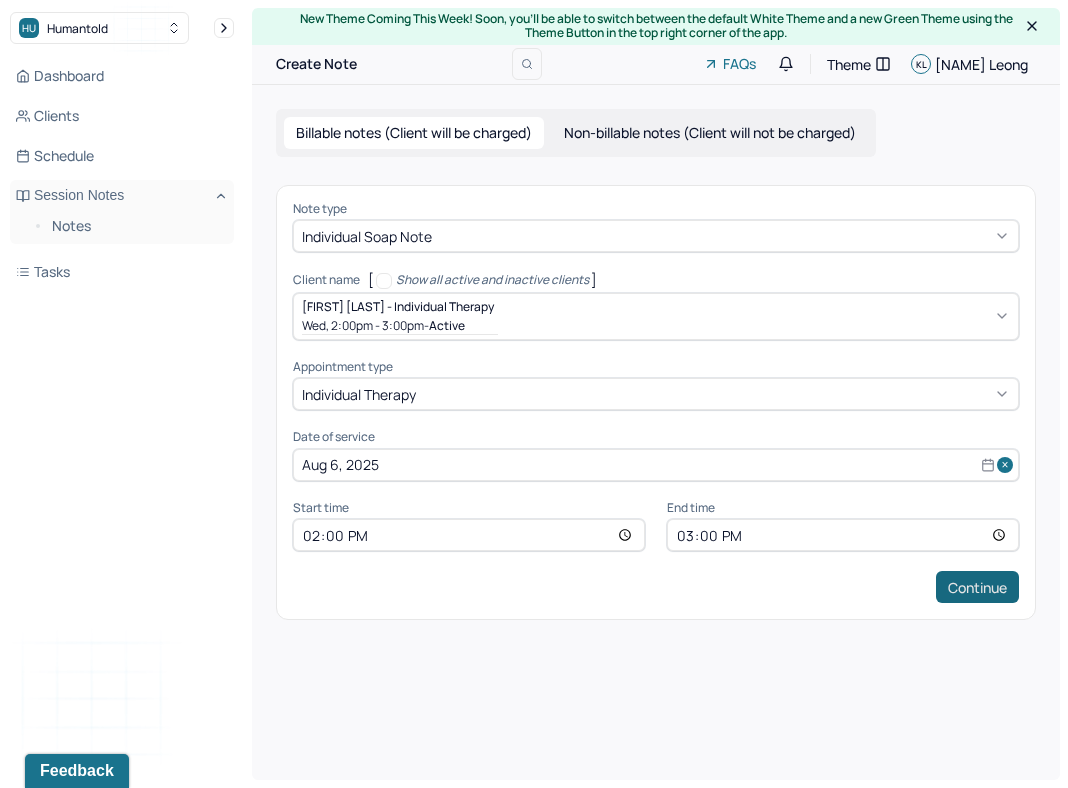 click on "Continue" at bounding box center (977, 587) 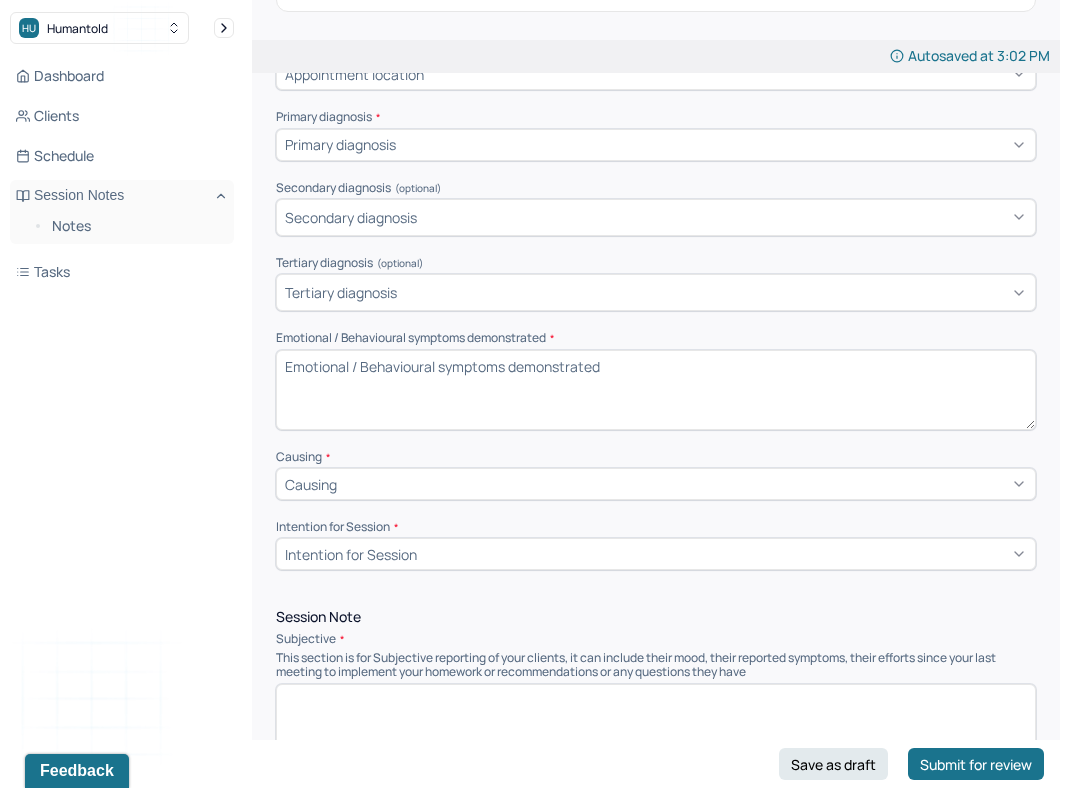 scroll, scrollTop: 0, scrollLeft: 0, axis: both 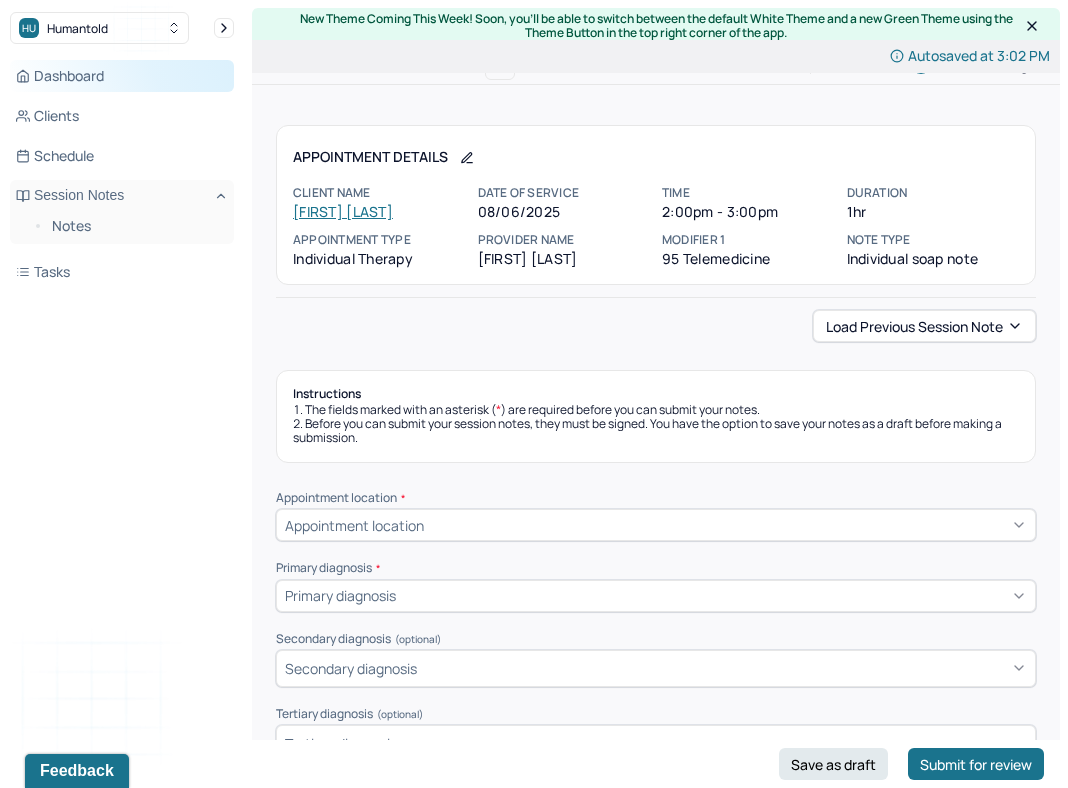 click on "Dashboard" at bounding box center (122, 76) 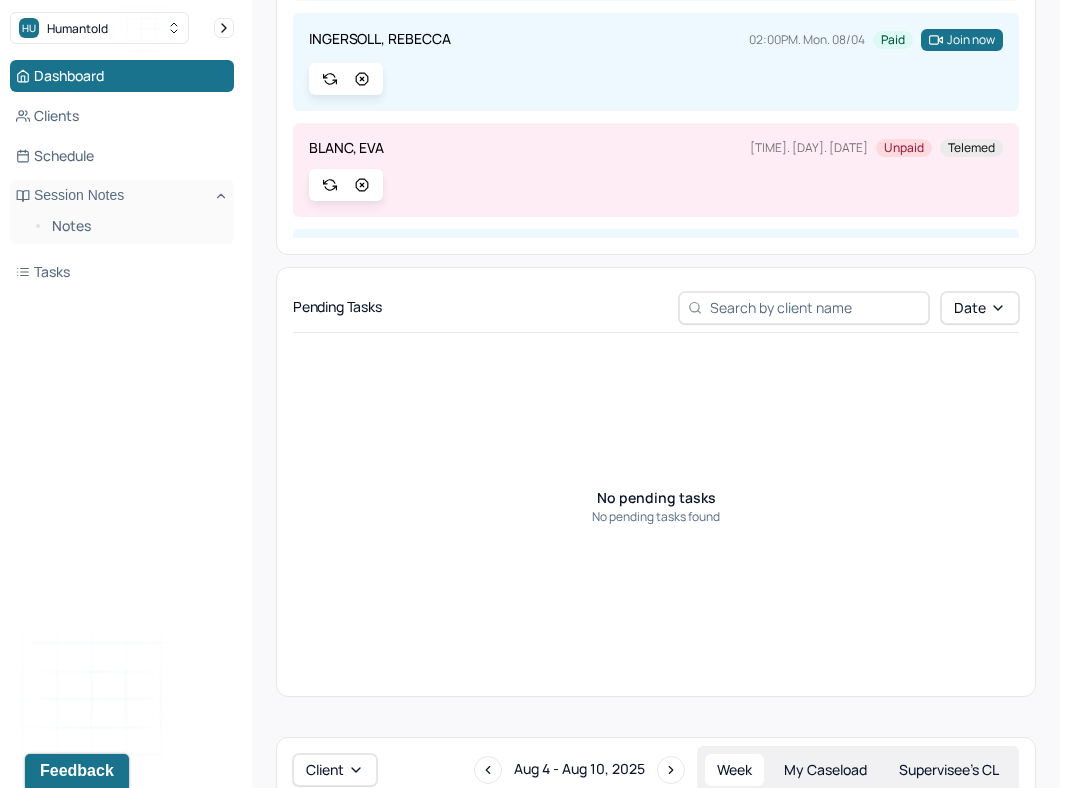 scroll, scrollTop: 883, scrollLeft: 0, axis: vertical 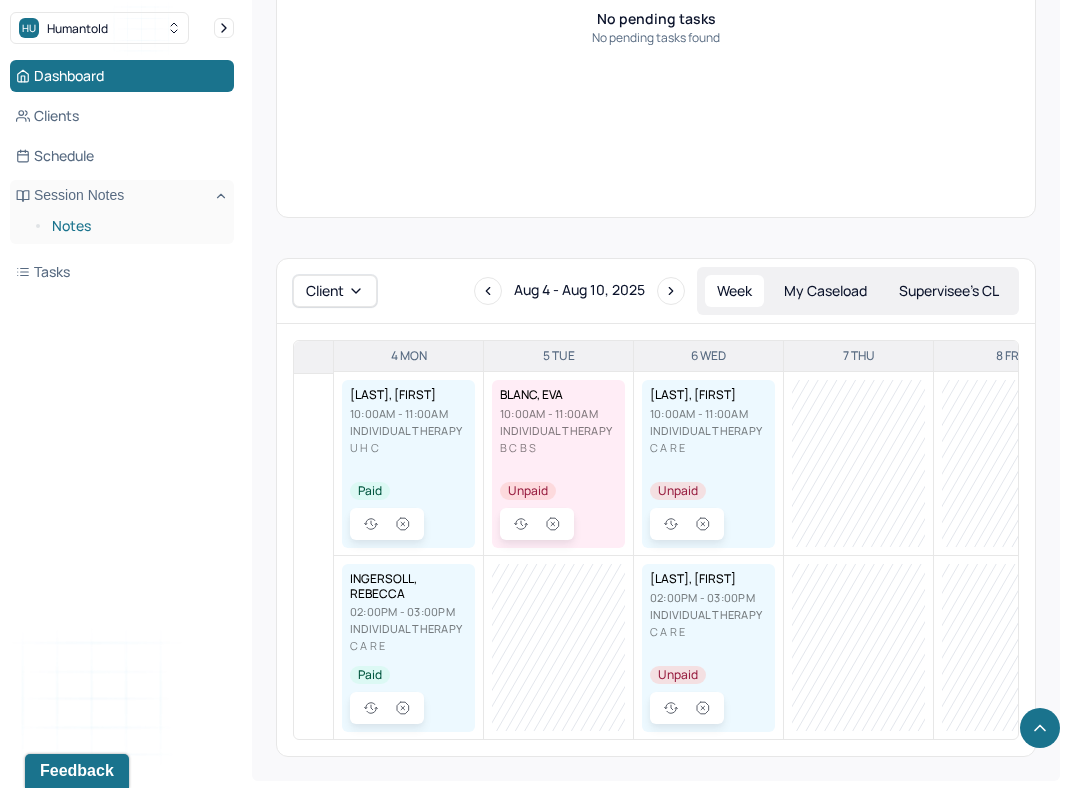 click on "Notes" at bounding box center [135, 226] 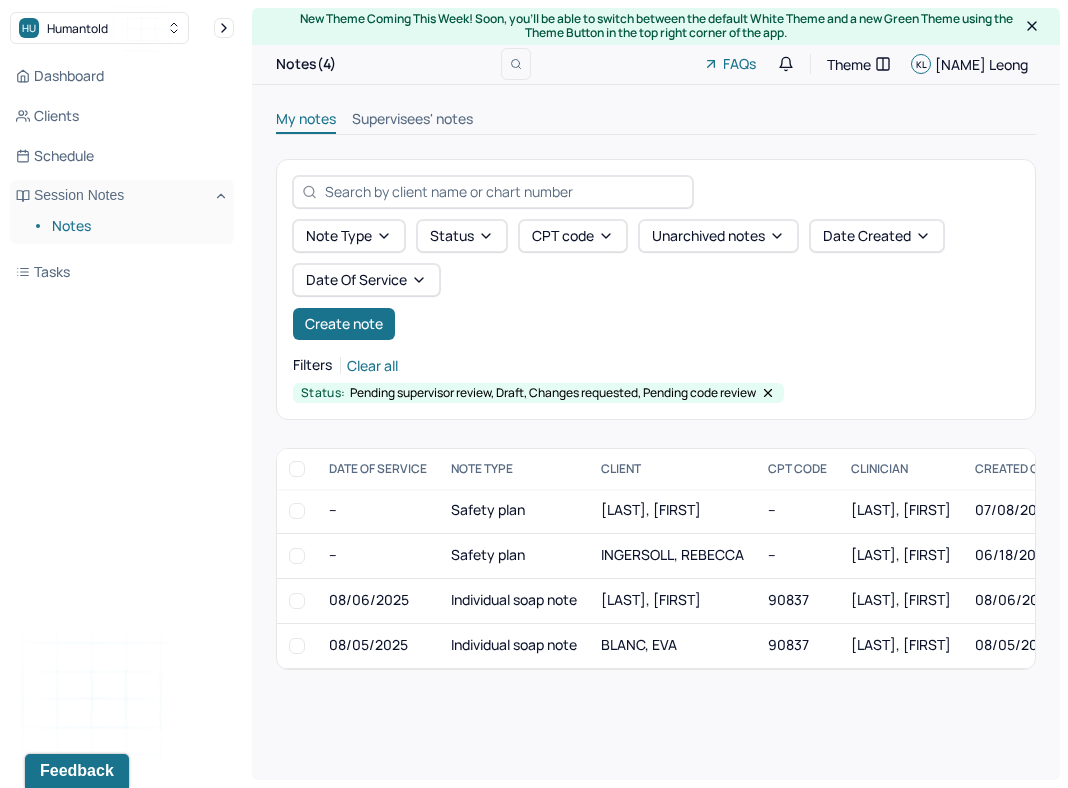 scroll, scrollTop: 0, scrollLeft: 0, axis: both 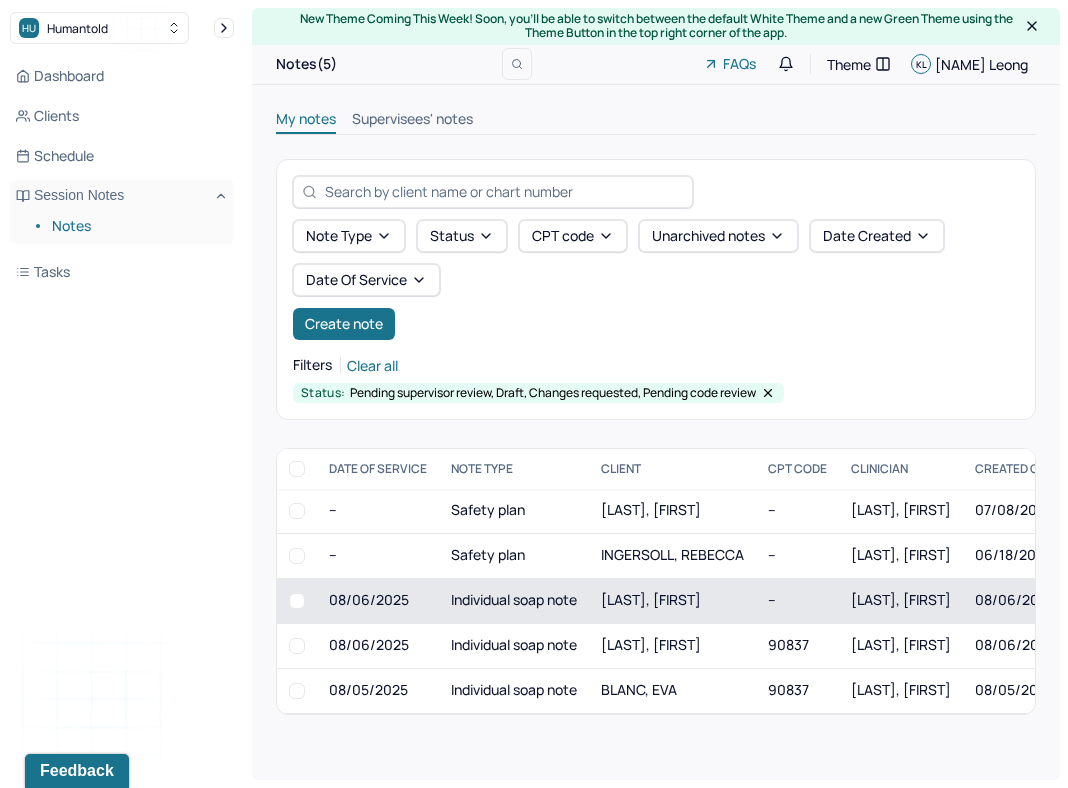 click on "Individual soap note" at bounding box center [514, 600] 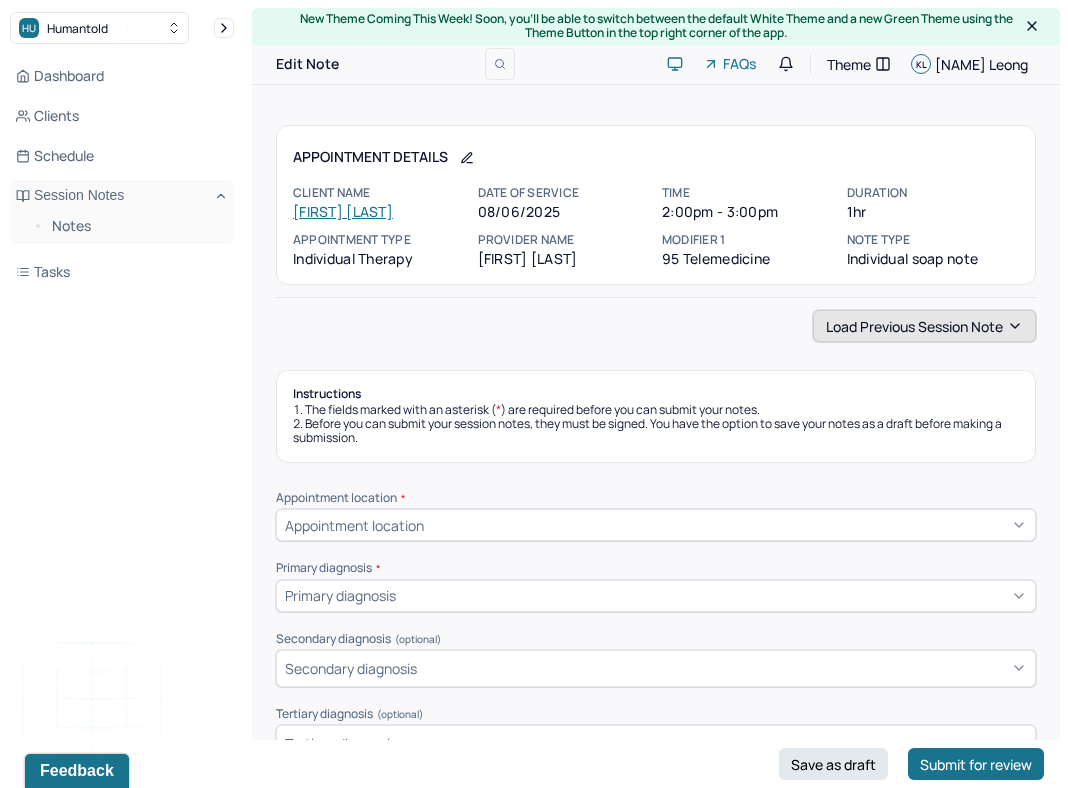 click on "Load previous session note" at bounding box center [924, 326] 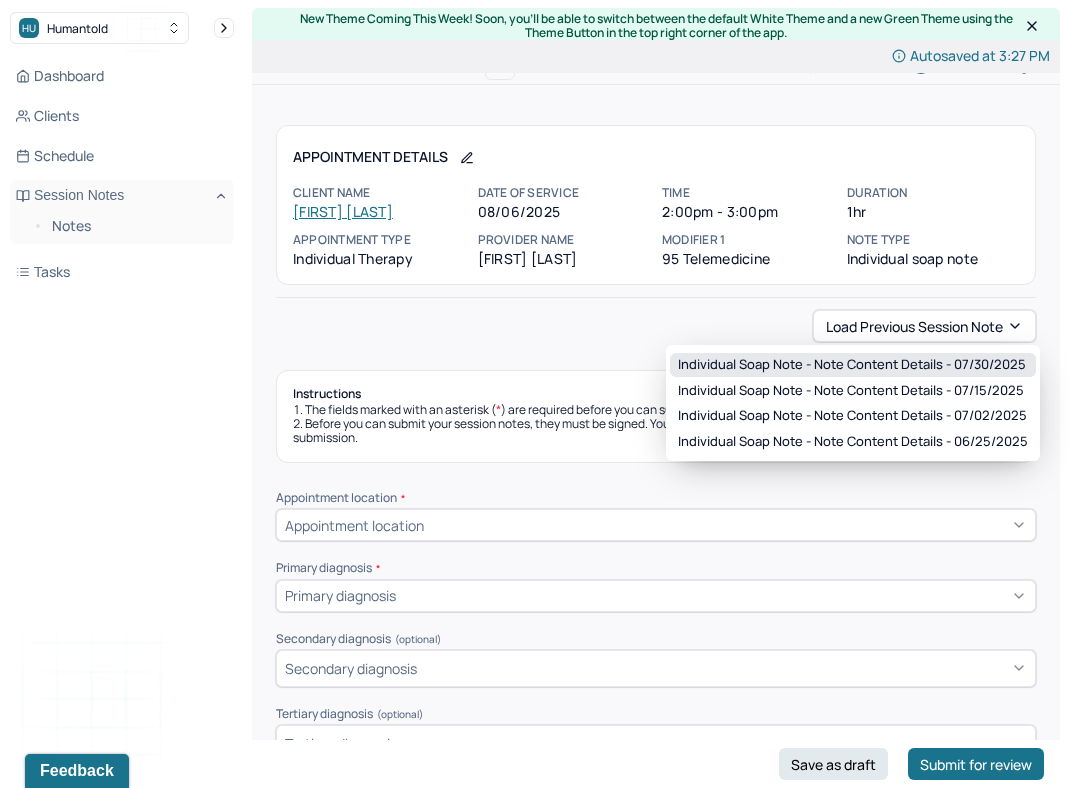 click on "Individual soap note   - Note content Details -   07/30/2025" at bounding box center (852, 365) 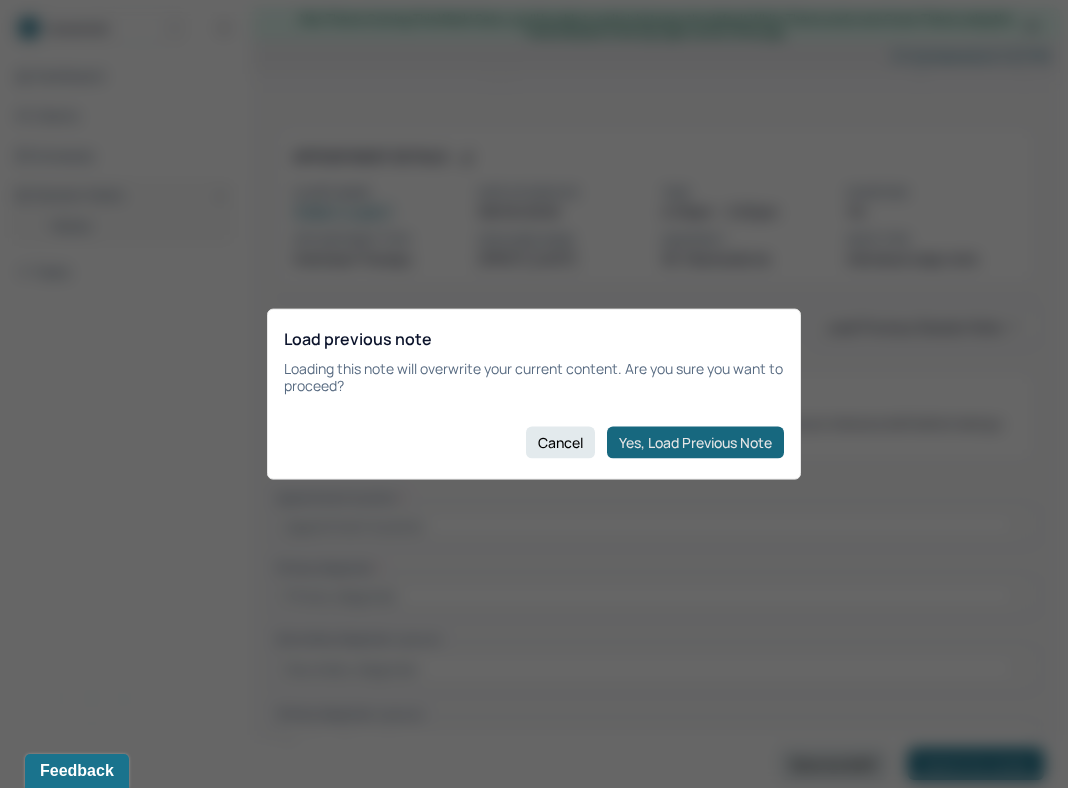click on "Yes, Load Previous Note" at bounding box center [695, 442] 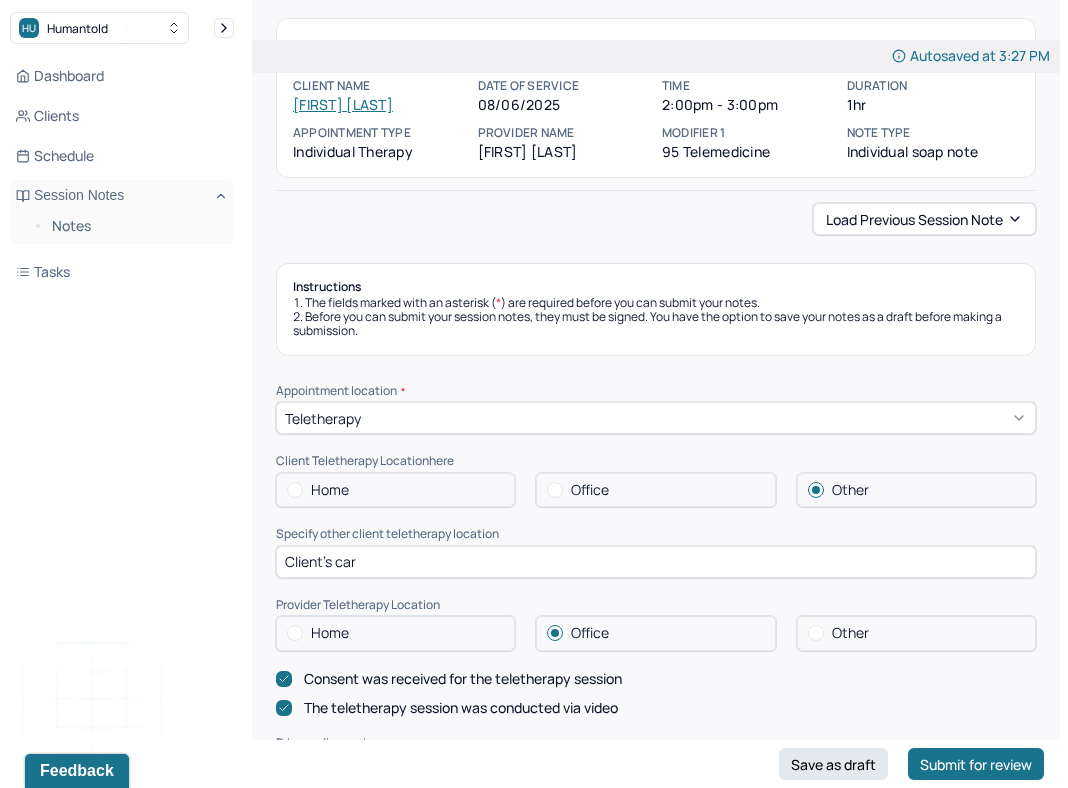 scroll, scrollTop: 110, scrollLeft: 0, axis: vertical 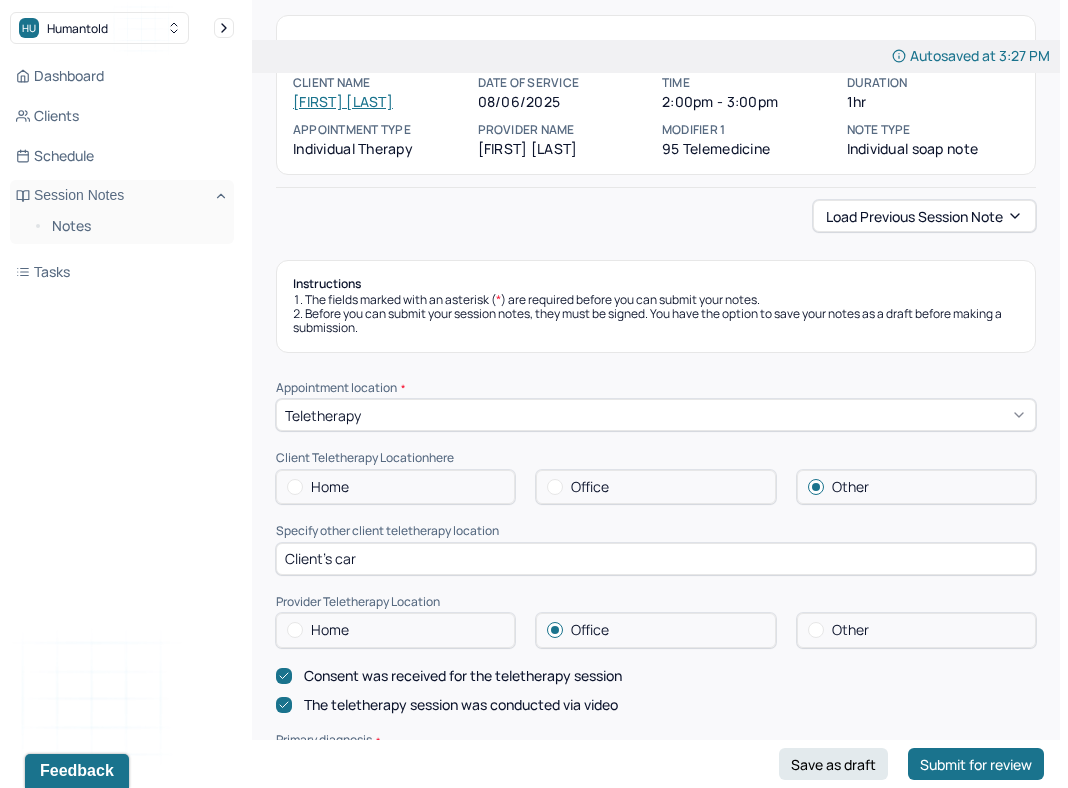 click on "Client's car" at bounding box center (656, 559) 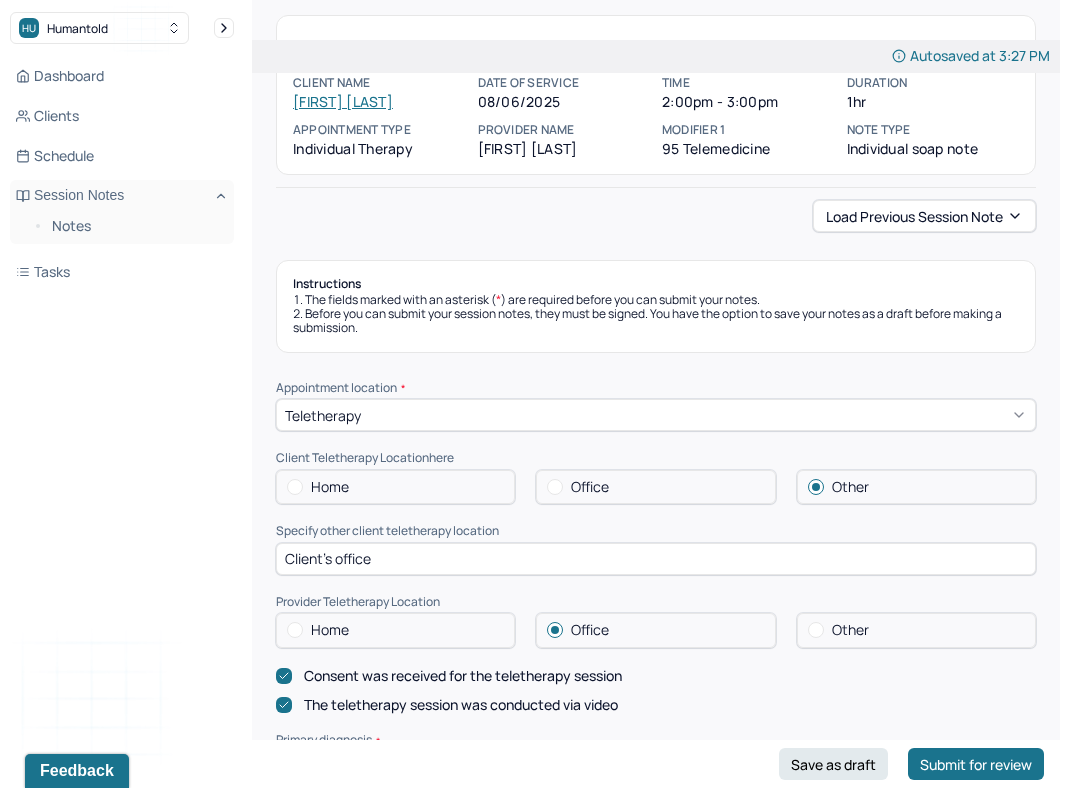 type on "Client's office" 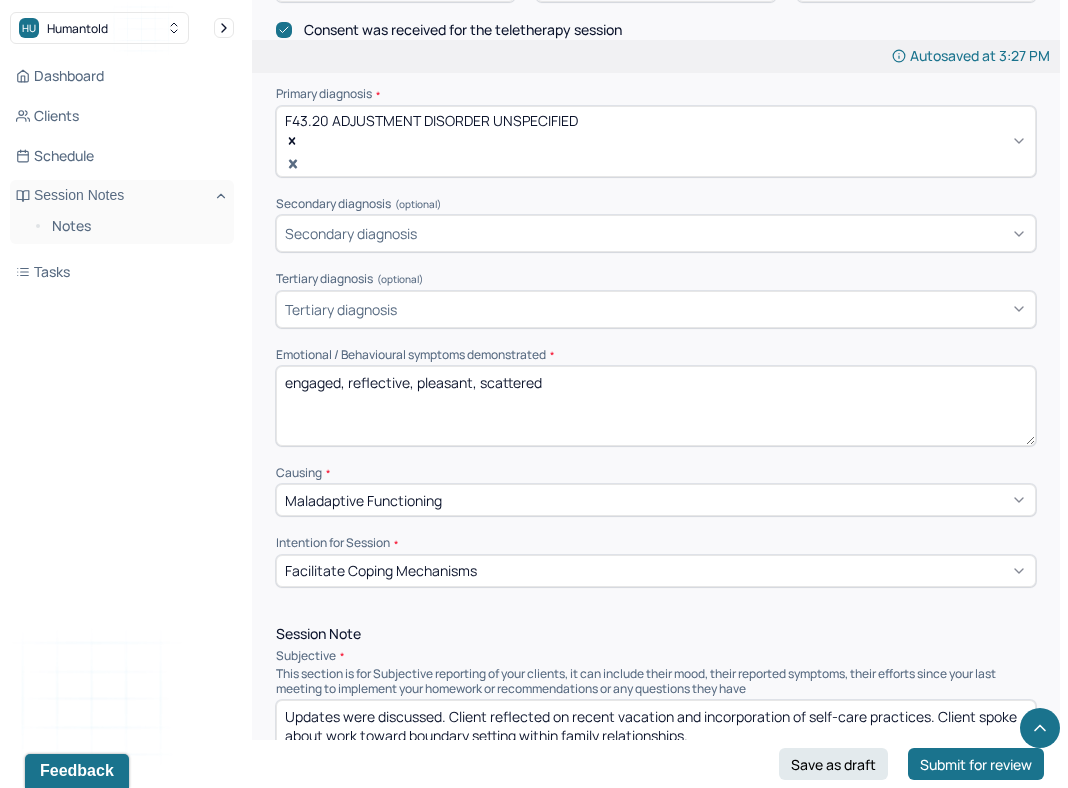scroll, scrollTop: 798, scrollLeft: 0, axis: vertical 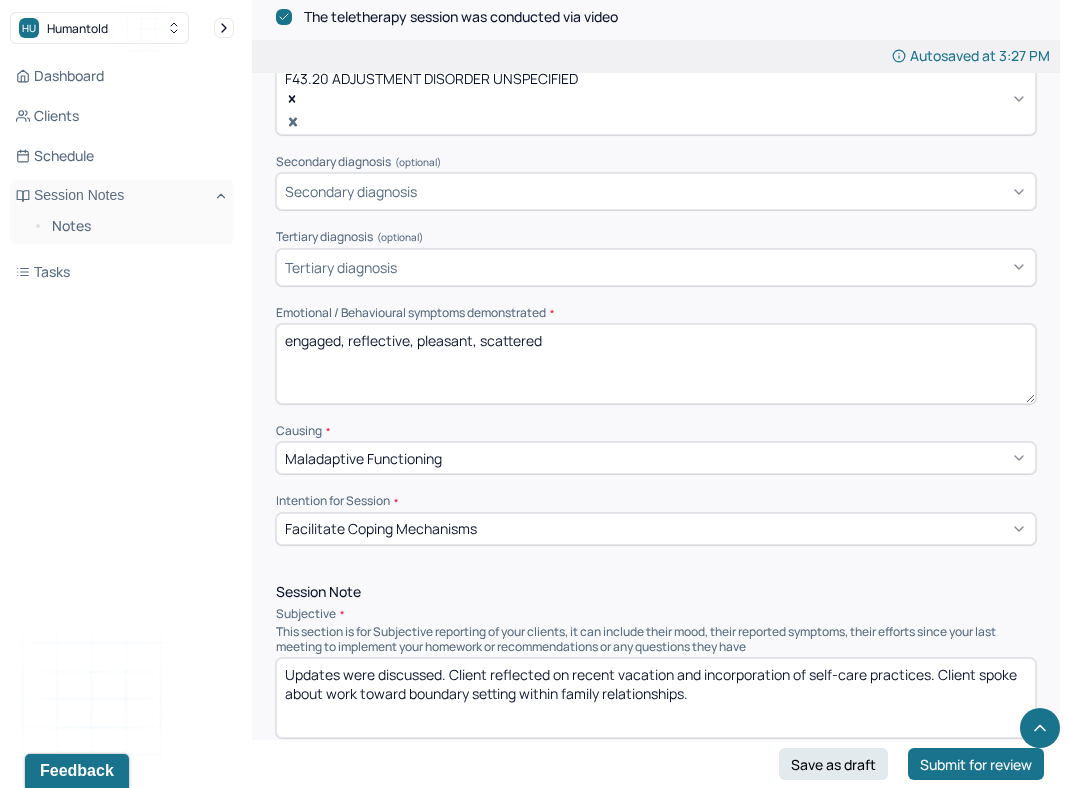 click on "engaged, reflective, pleasant, scattered" at bounding box center (656, 364) 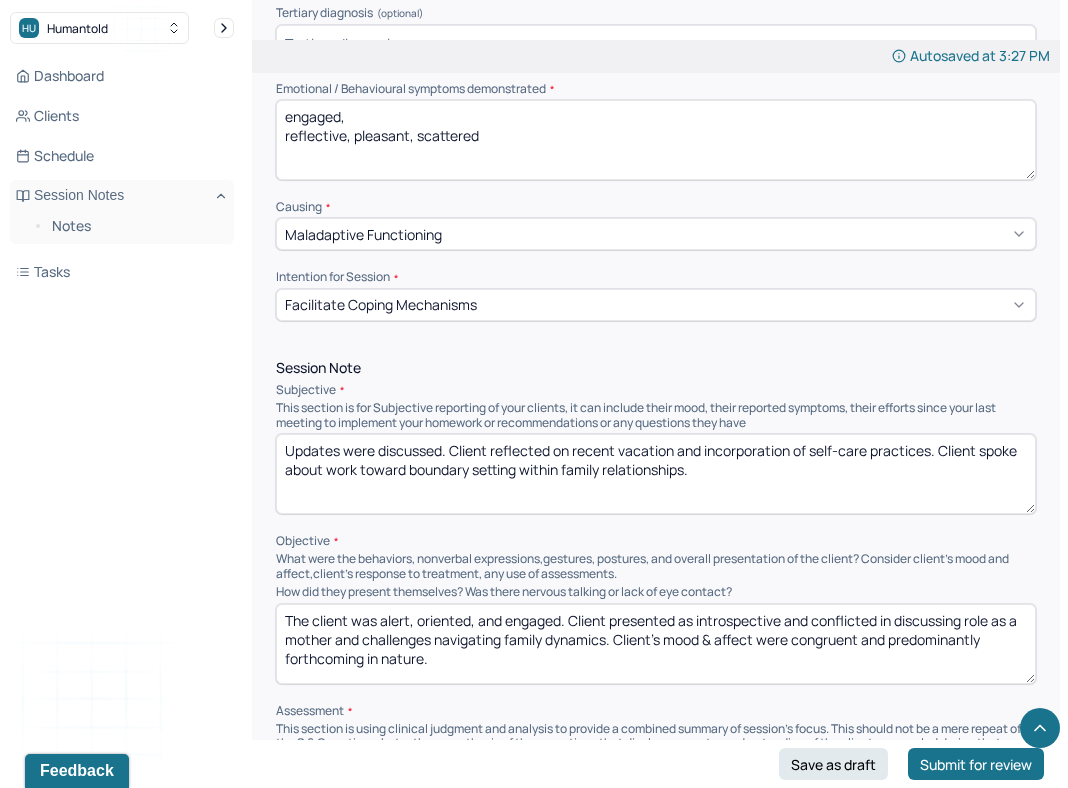 scroll, scrollTop: 1028, scrollLeft: 0, axis: vertical 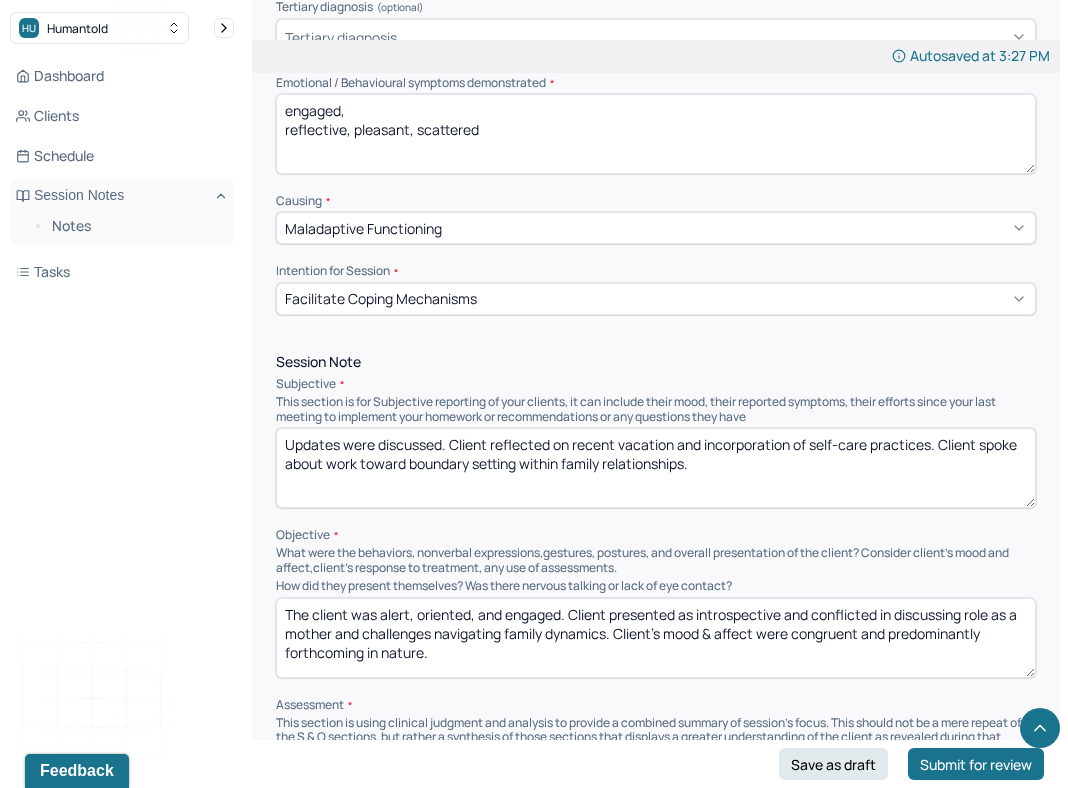 type on "engaged,
reflective, pleasant, scattered" 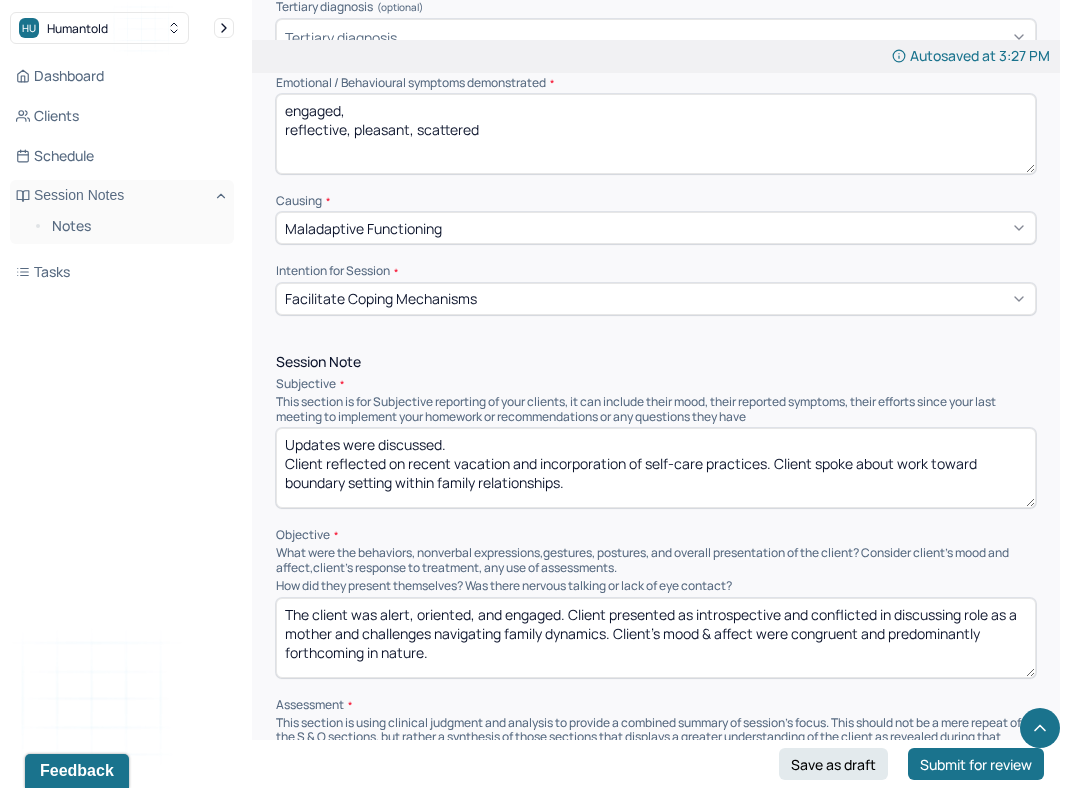 type on "Updates were discussed.
Client reflected on recent vacation and incorporation of self-care practices. Client spoke about work toward boundary setting within family relationships." 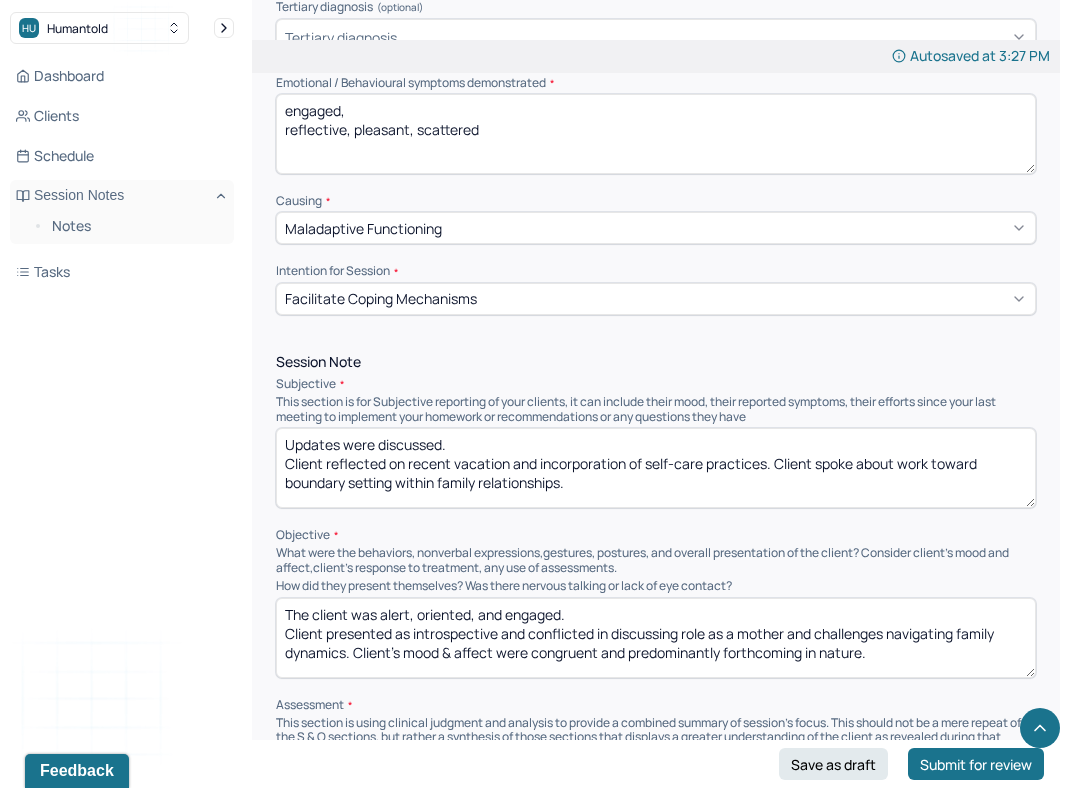 scroll, scrollTop: 9, scrollLeft: 0, axis: vertical 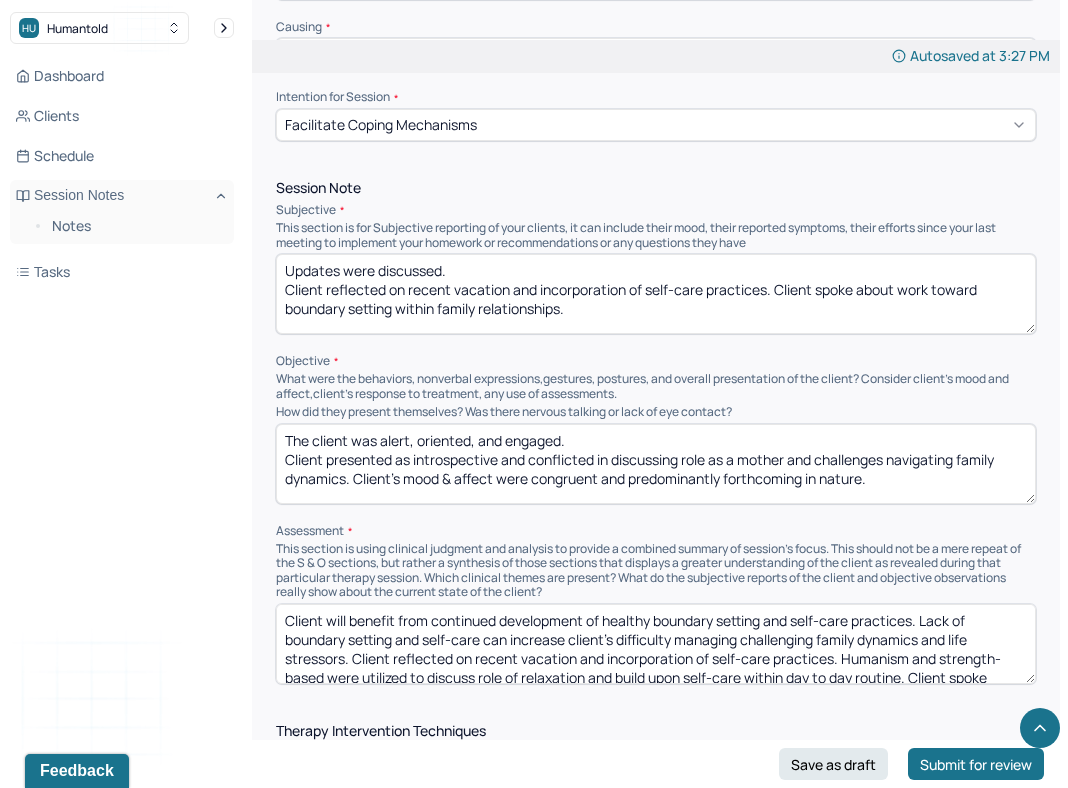 type on "The client was alert, oriented, and engaged.
Client presented as introspective and conflicted in discussing role as a mother and challenges navigating family dynamics. Client's mood & affect were congruent and predominantly forthcoming in nature." 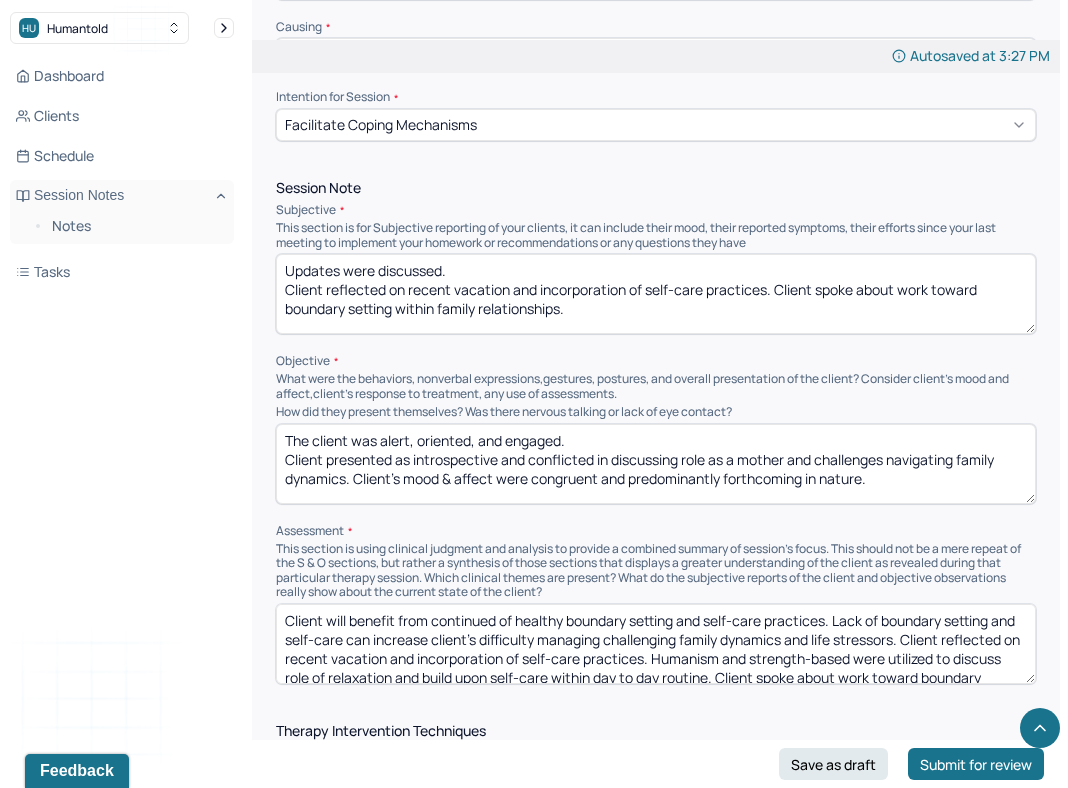 click on "Client will benefit from continued development of healthy boundary setting and self-care practices. Lack of boundary setting and self-care can increase client's difficulty managing challenging family dynamics and life stressors. Client reflected on recent vacation and incorporation of self-care practices. Humanism and strength-based were utilized to discuss role of relaxation and build upon self-care within day to day routine. Client spoke about work toward boundary setting within family relationships. CBT and solution-focused were utilized to discuss themes including healthy boundary setting, locus of control, and navigating relational conflict." at bounding box center [656, 644] 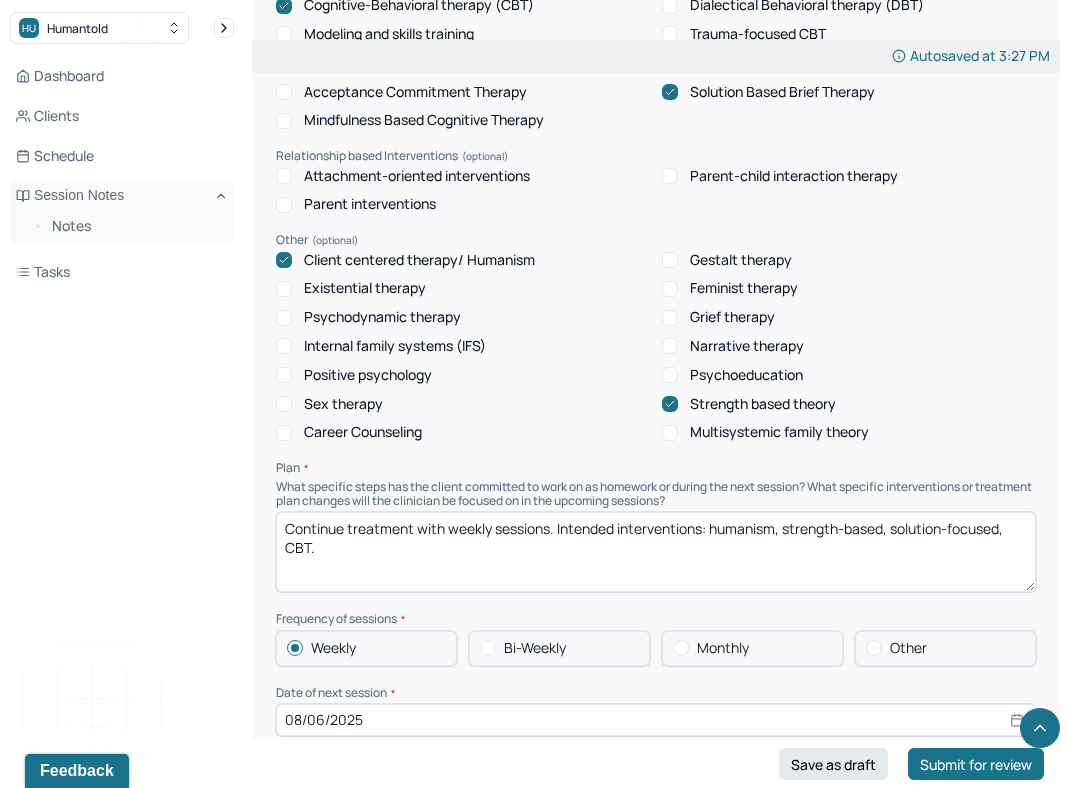 scroll, scrollTop: 1985, scrollLeft: 0, axis: vertical 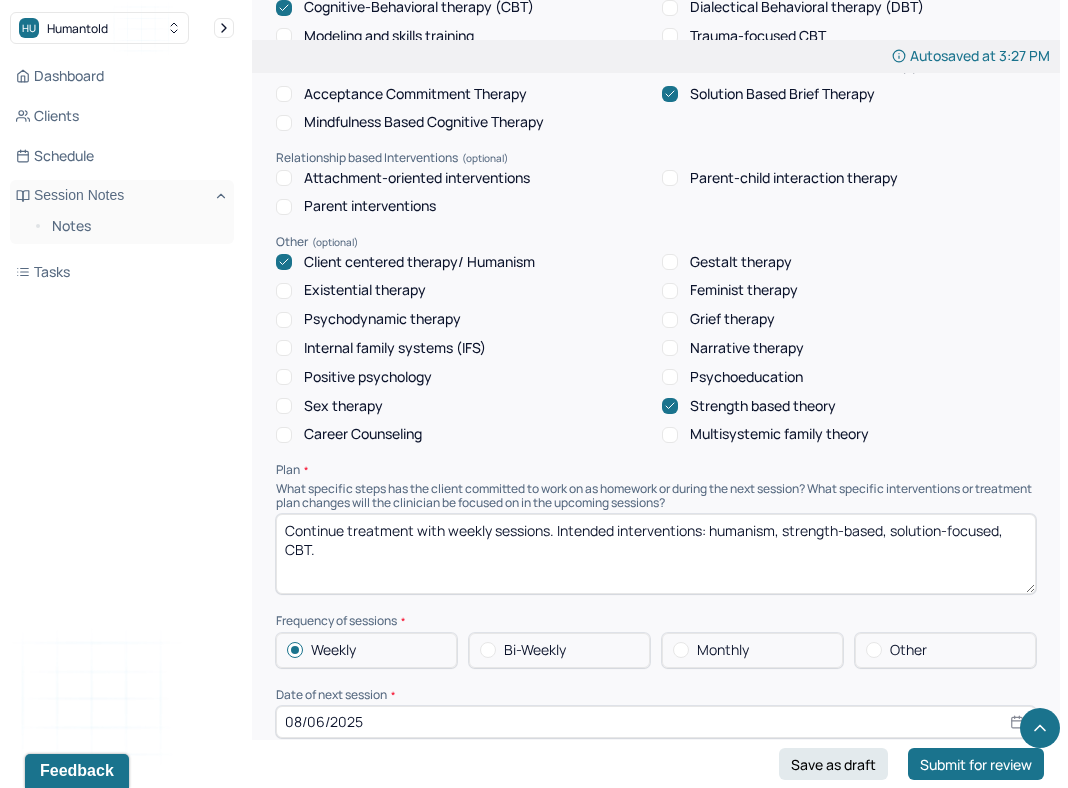 type 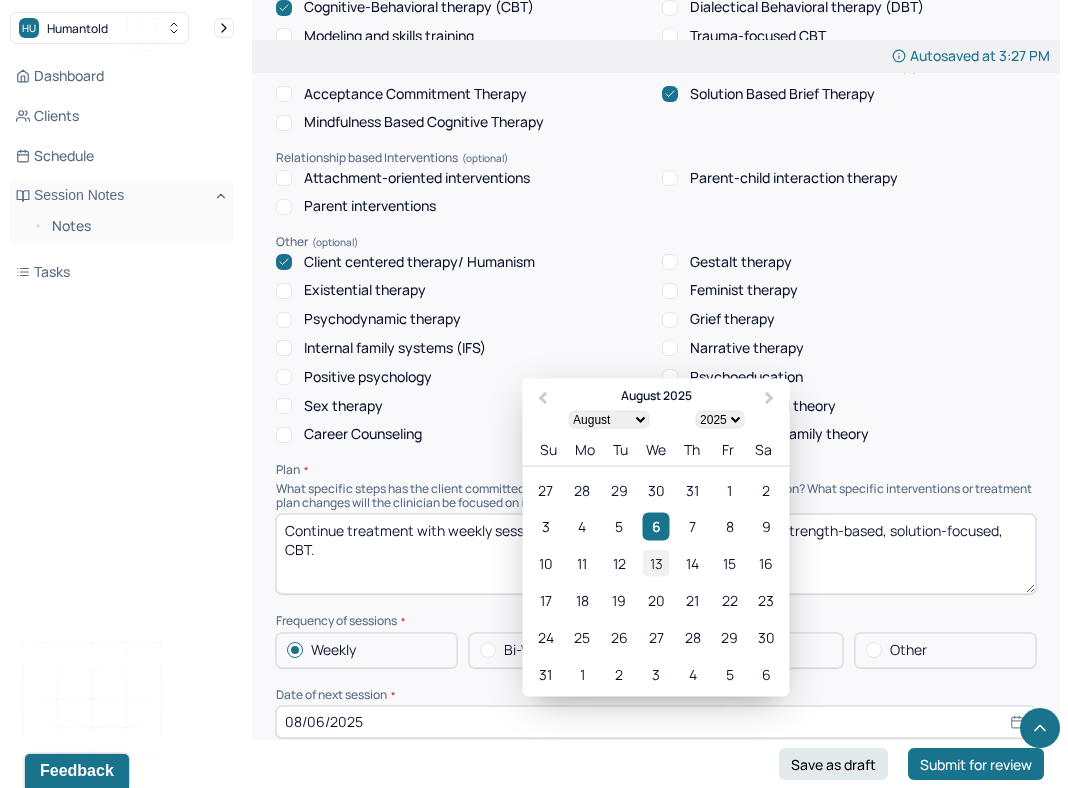 click on "13" at bounding box center (655, 563) 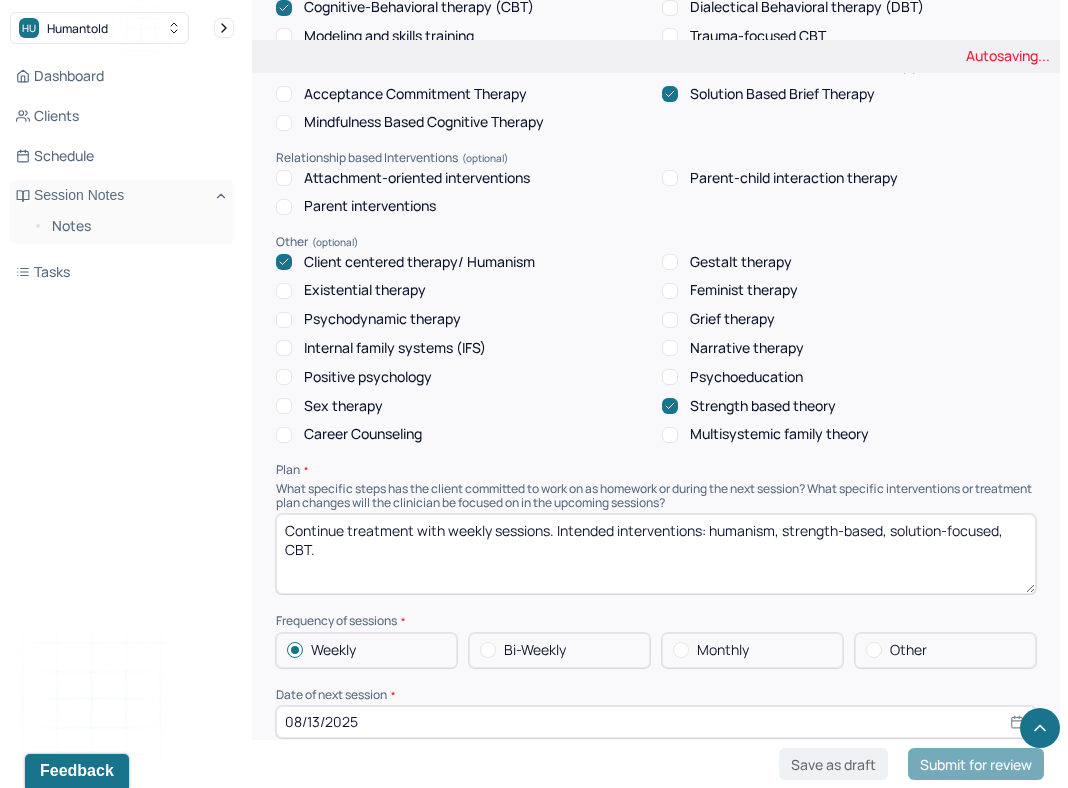 click on "What specific steps has the client committed to work on as homework or during the next session? What specific interventions or treatment plan changes will the clinician be focused on in the upcoming sessions?" at bounding box center [656, 496] 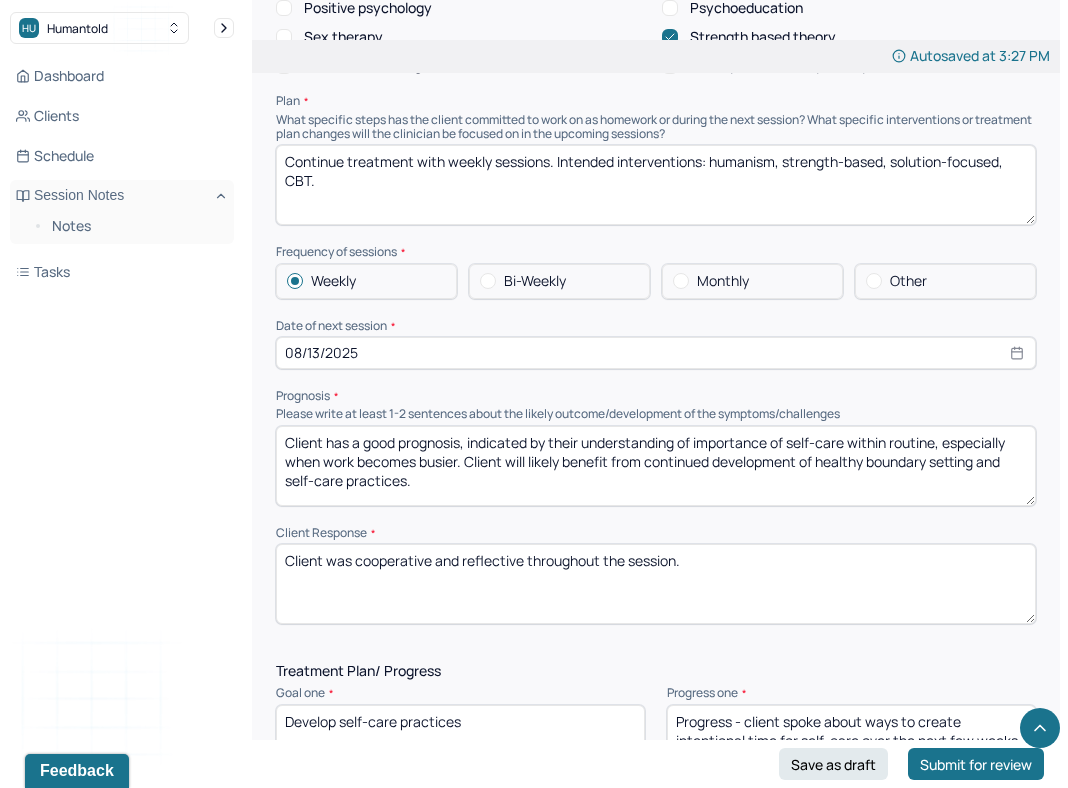 scroll, scrollTop: 2358, scrollLeft: 0, axis: vertical 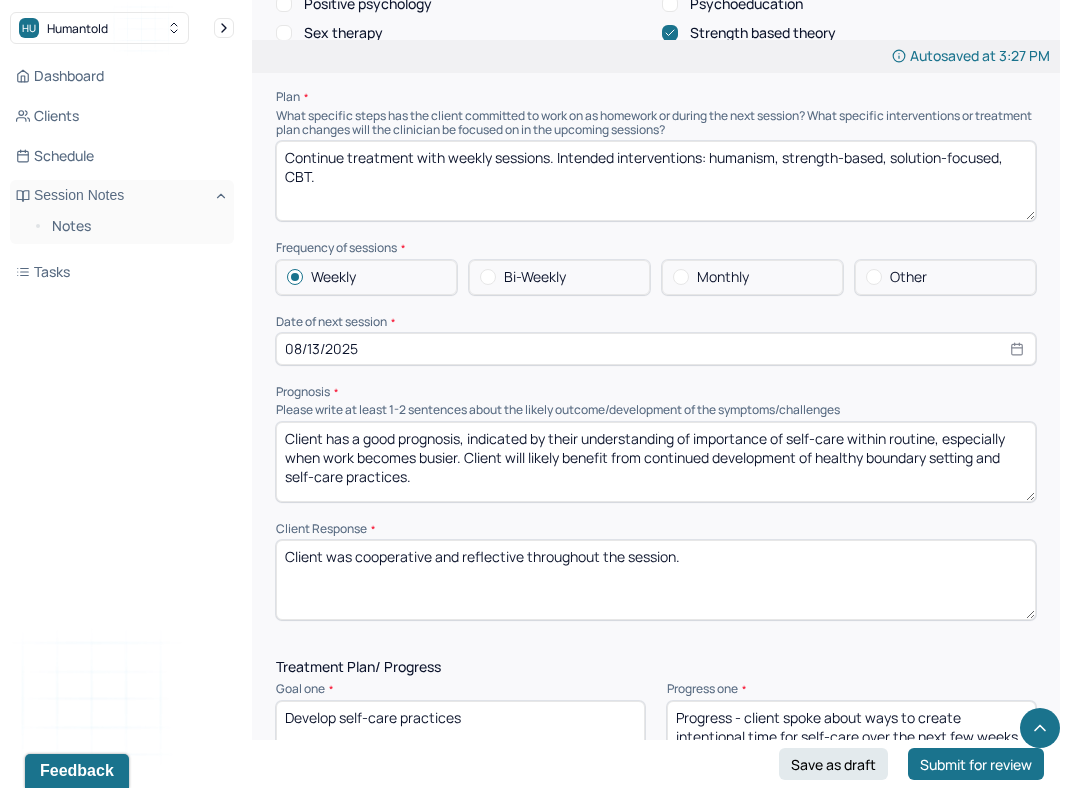 click on "Client has a good prognosis, indicated by their understanding of importance of self-care within routine, especially when work becomes busier. Client will likely benefit from continued development of healthy boundary setting and self-care practices." at bounding box center [656, 462] 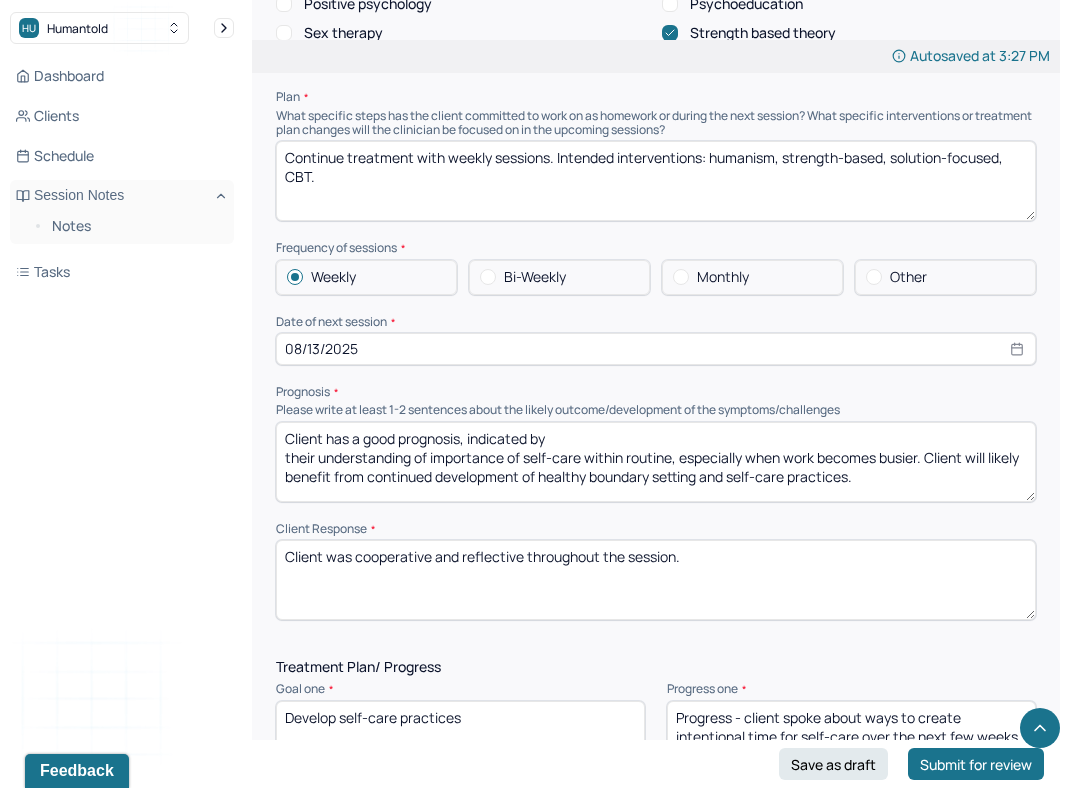 type on "Client has a good prognosis, indicated by
their understanding of importance of self-care within routine, especially when work becomes busier. Client will likely benefit from continued development of healthy boundary setting and self-care practices." 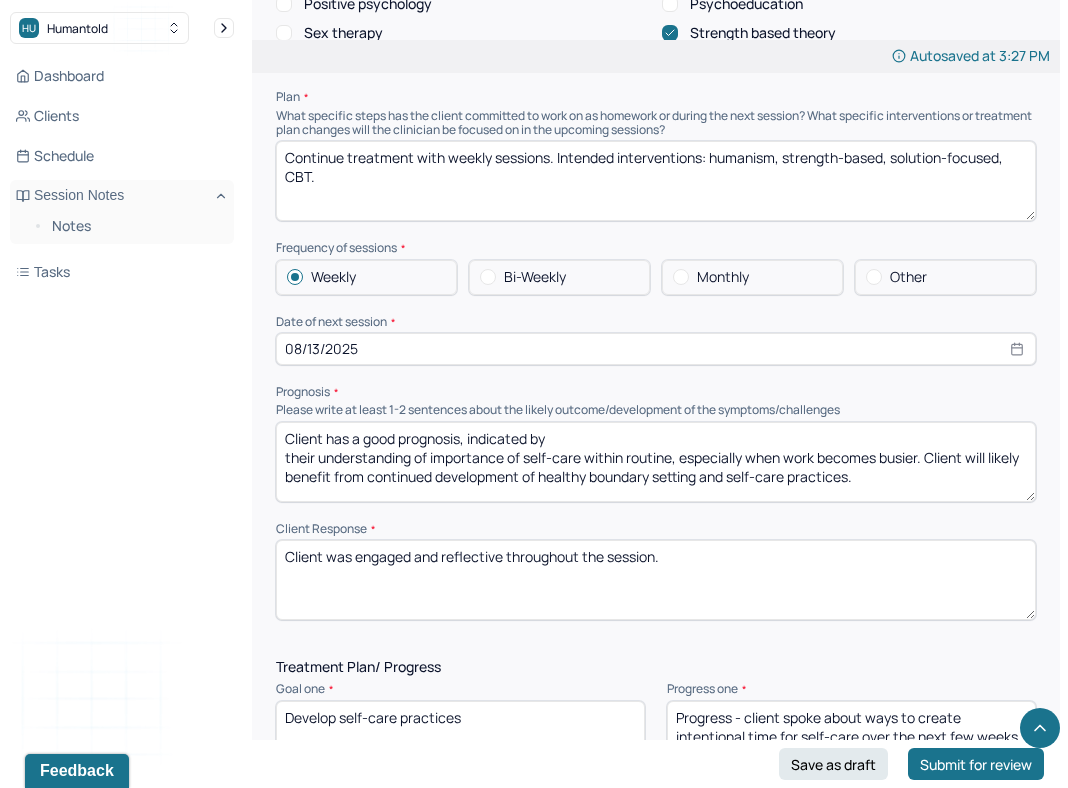 click on "Client was cooperative and reflective throughout the session." at bounding box center (656, 580) 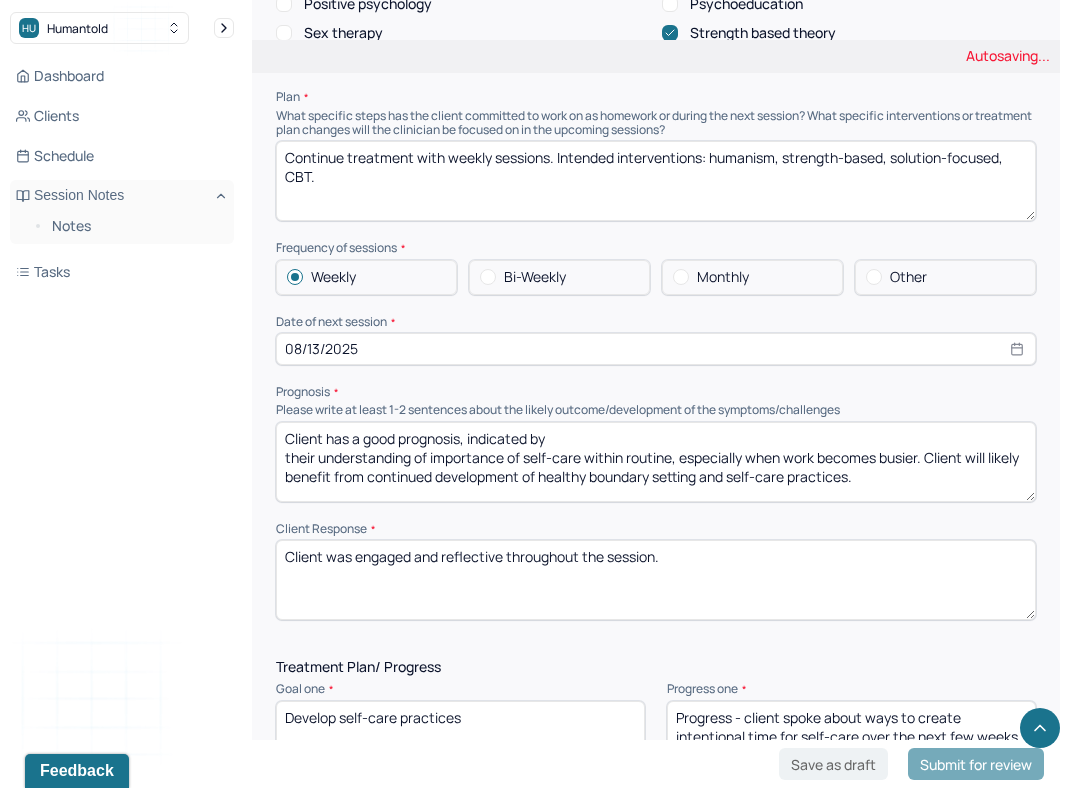 click on "Client was cooperative and reflective throughout the session." at bounding box center (656, 580) 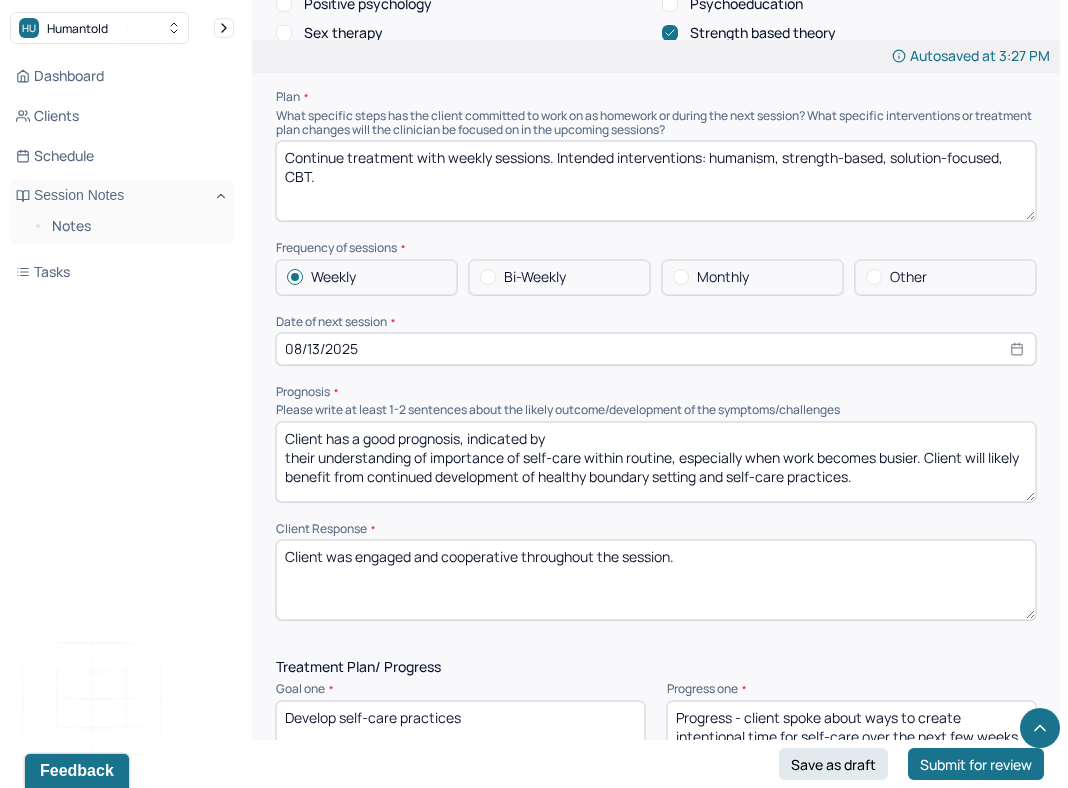 type on "Client was engaged and cooperative throughout the session." 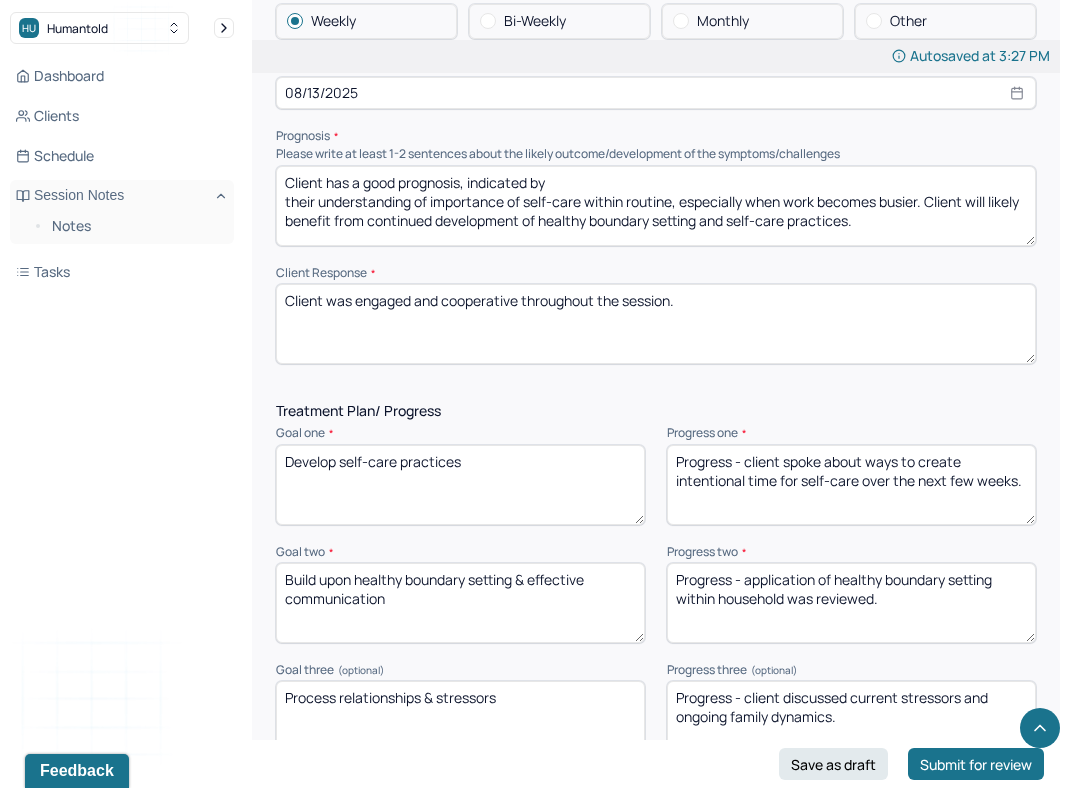 scroll, scrollTop: 2659, scrollLeft: 0, axis: vertical 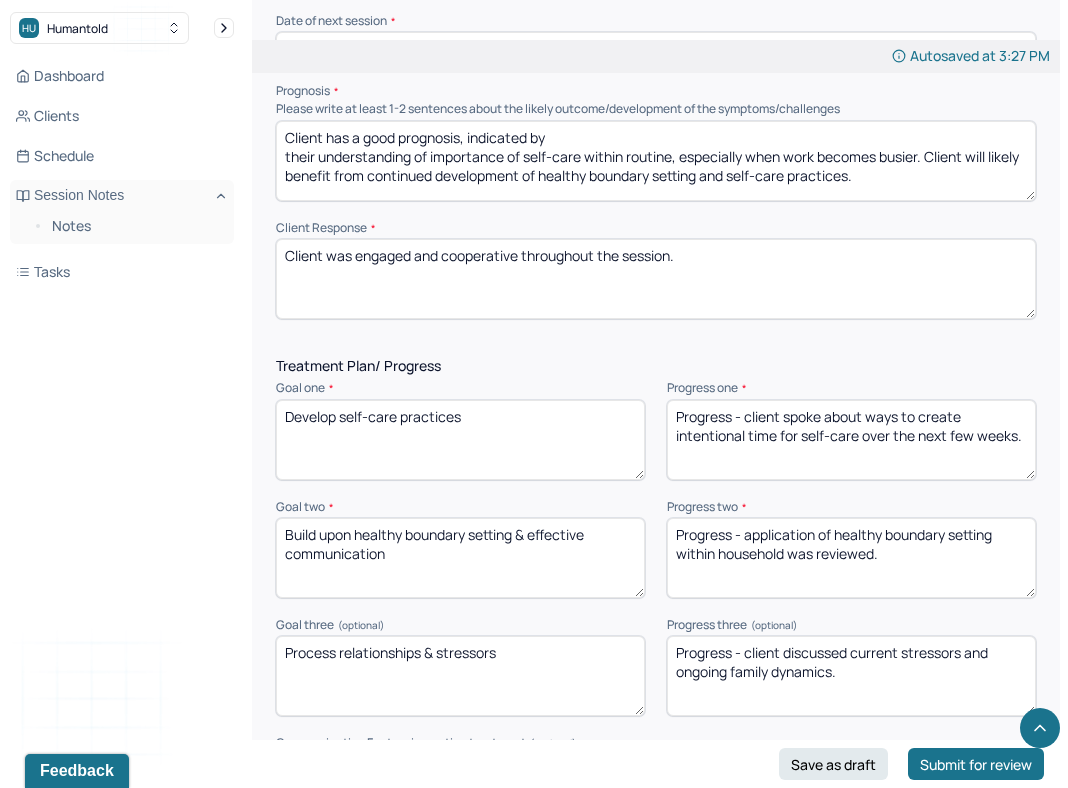 click on "Progress - client discussed current stressors and ongoing family dynamics." at bounding box center (851, 676) 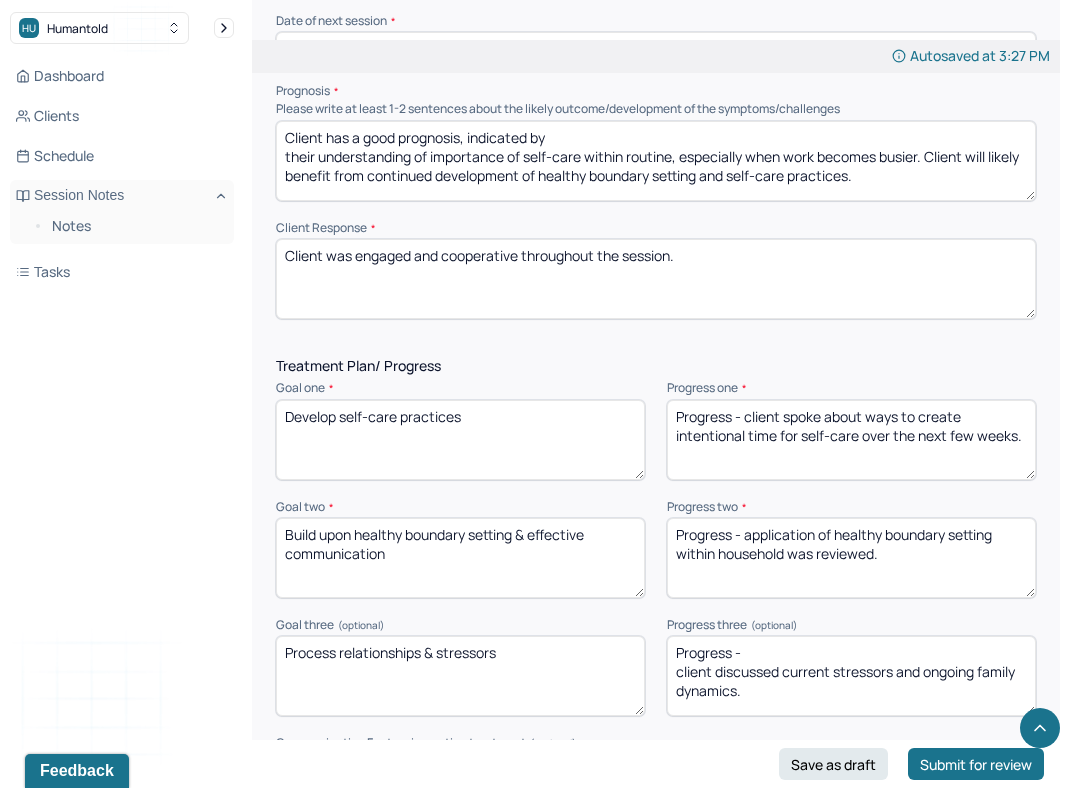 type on "Progress -
client discussed current stressors and ongoing family dynamics." 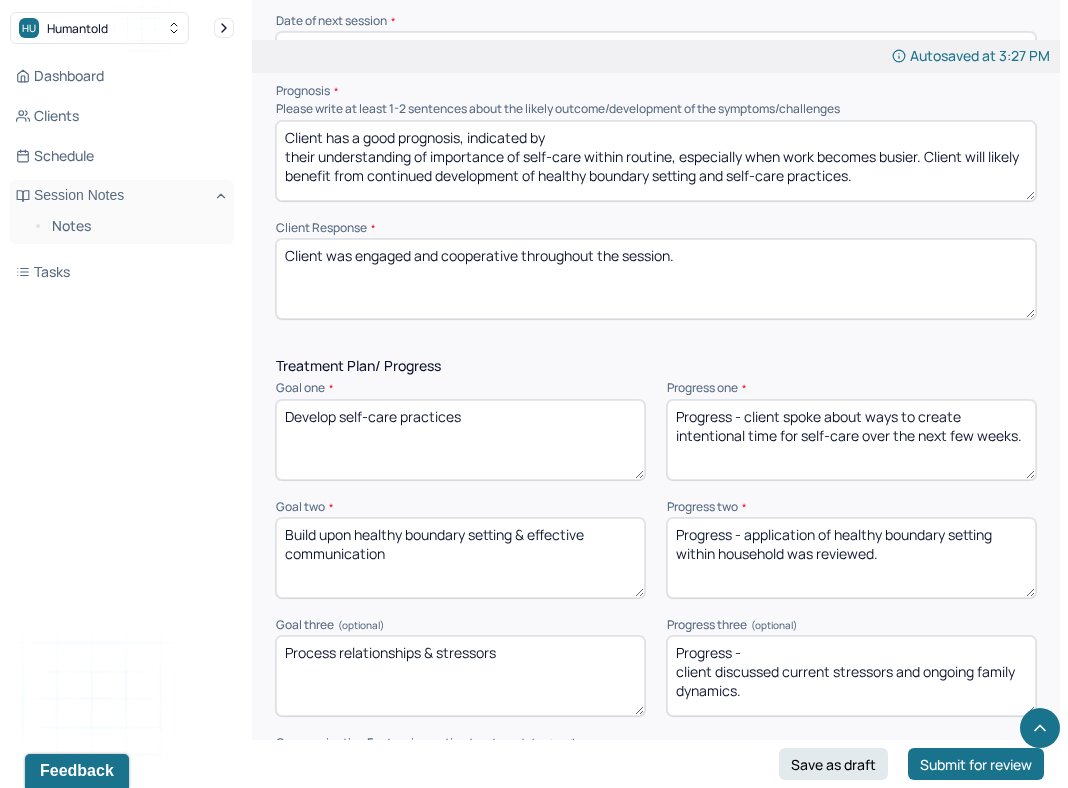 click on "Progress - application of healthy boundary setting within household was reviewed." at bounding box center [851, 558] 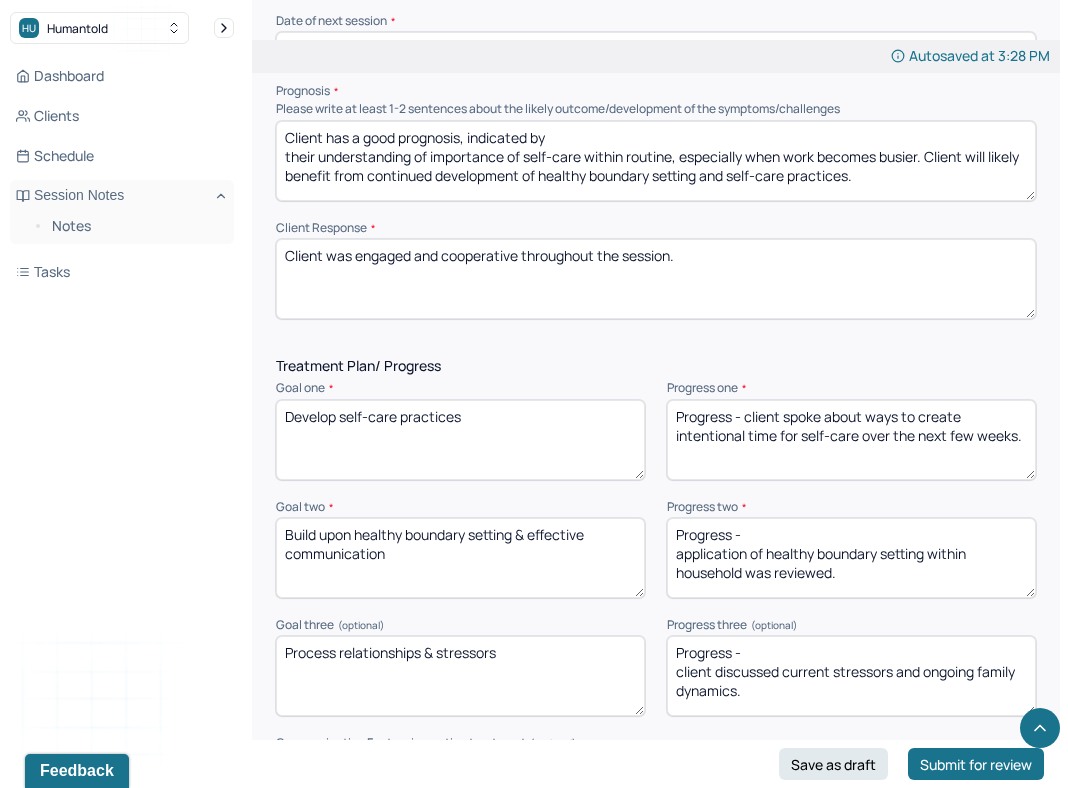 type on "Progress -
application of healthy boundary setting within household was reviewed." 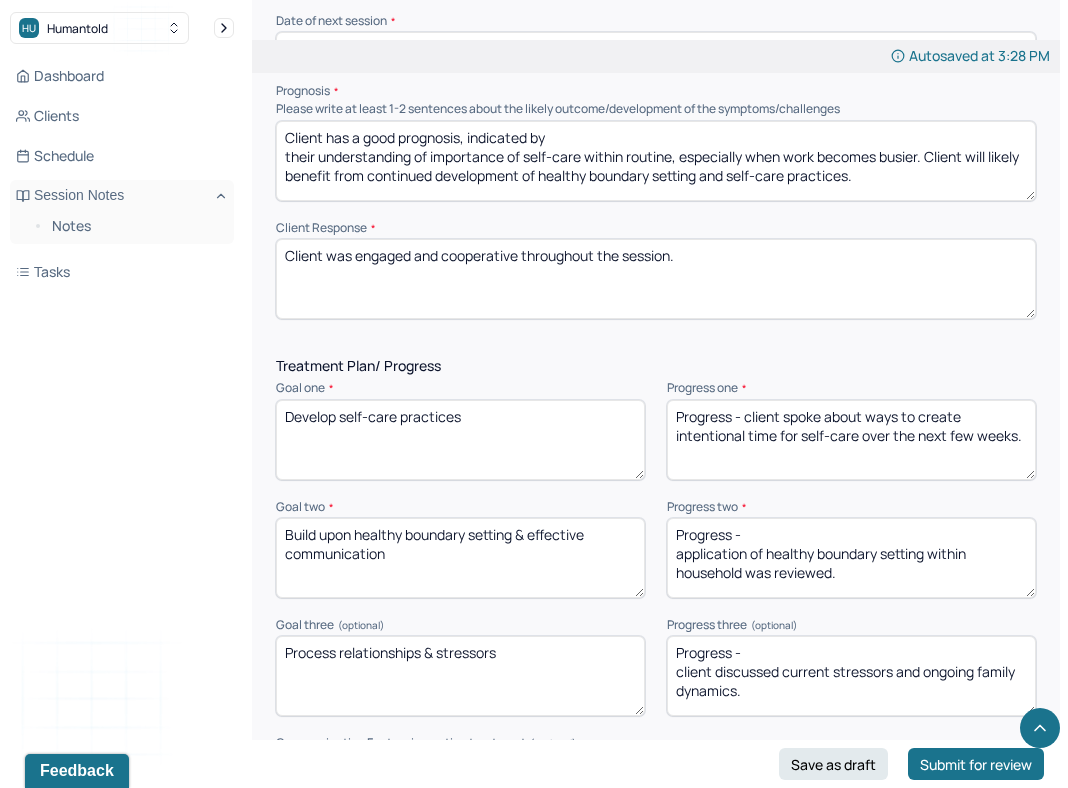 click on "Progress - client spoke about ways to create intentional time for self-care over the next few weeks." at bounding box center (851, 440) 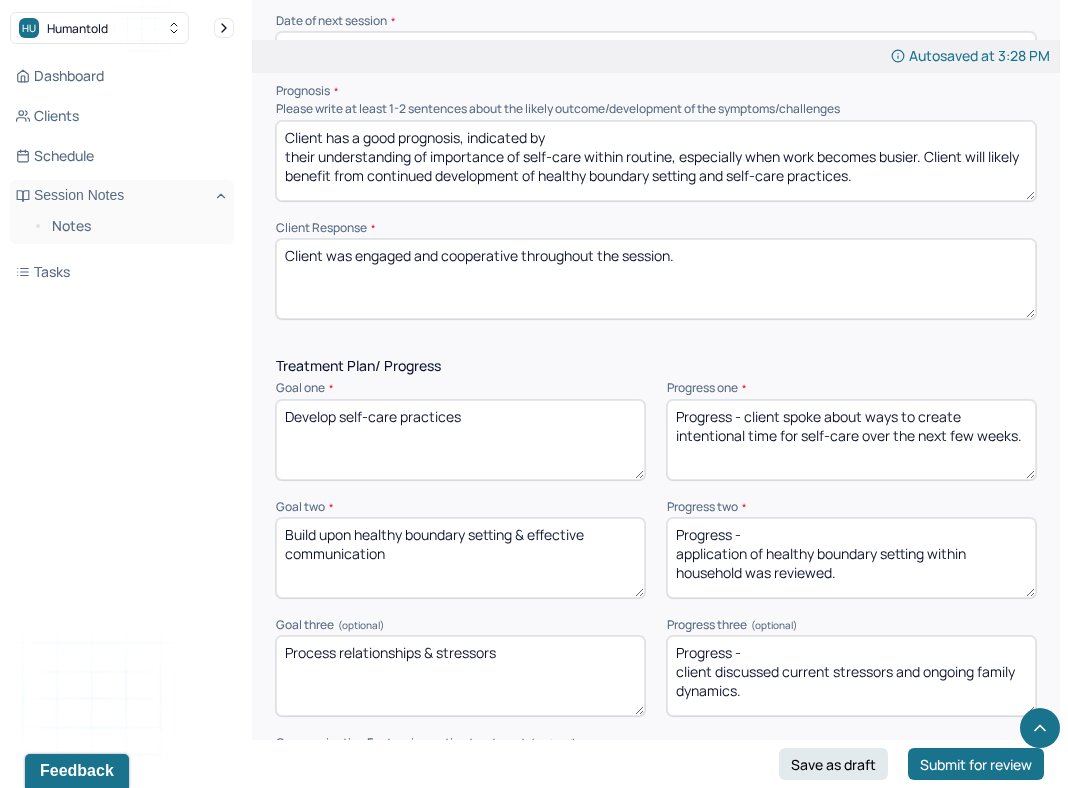 click on "Progress - client spoke about ways to create intentional time for self-care over the next few weeks." at bounding box center [851, 440] 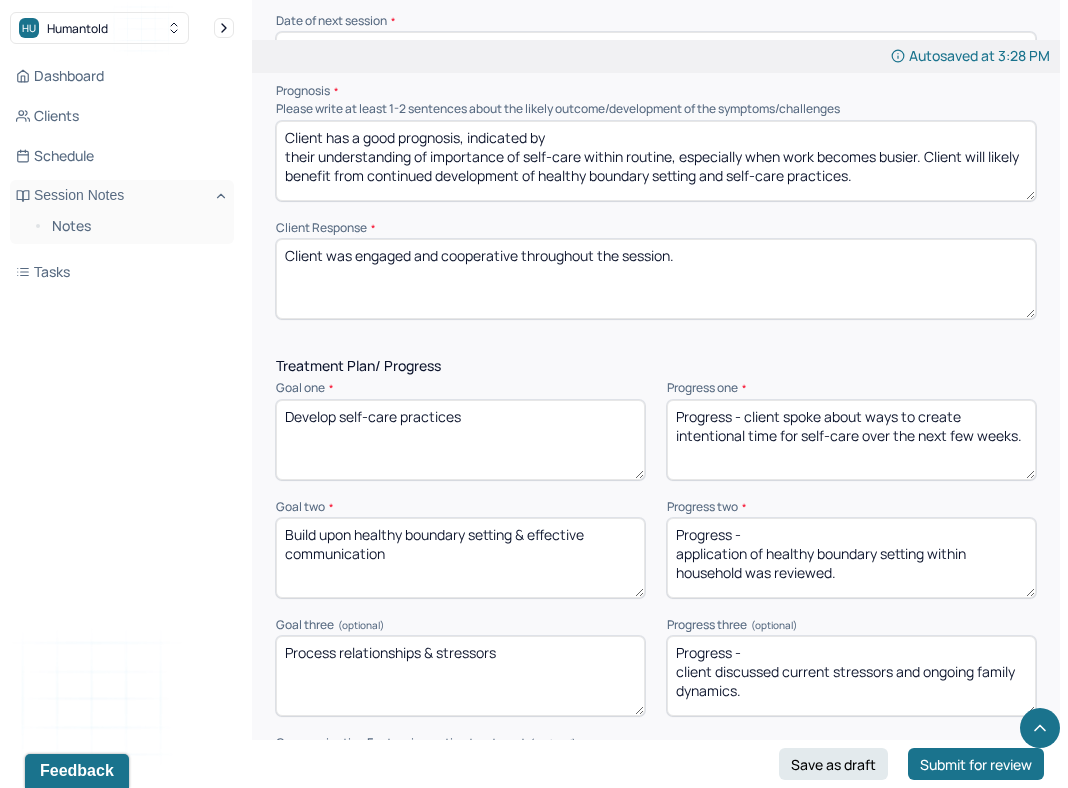 click on "Progress - client spoke about ways to create intentional time for self-care over the next few weeks." at bounding box center (851, 440) 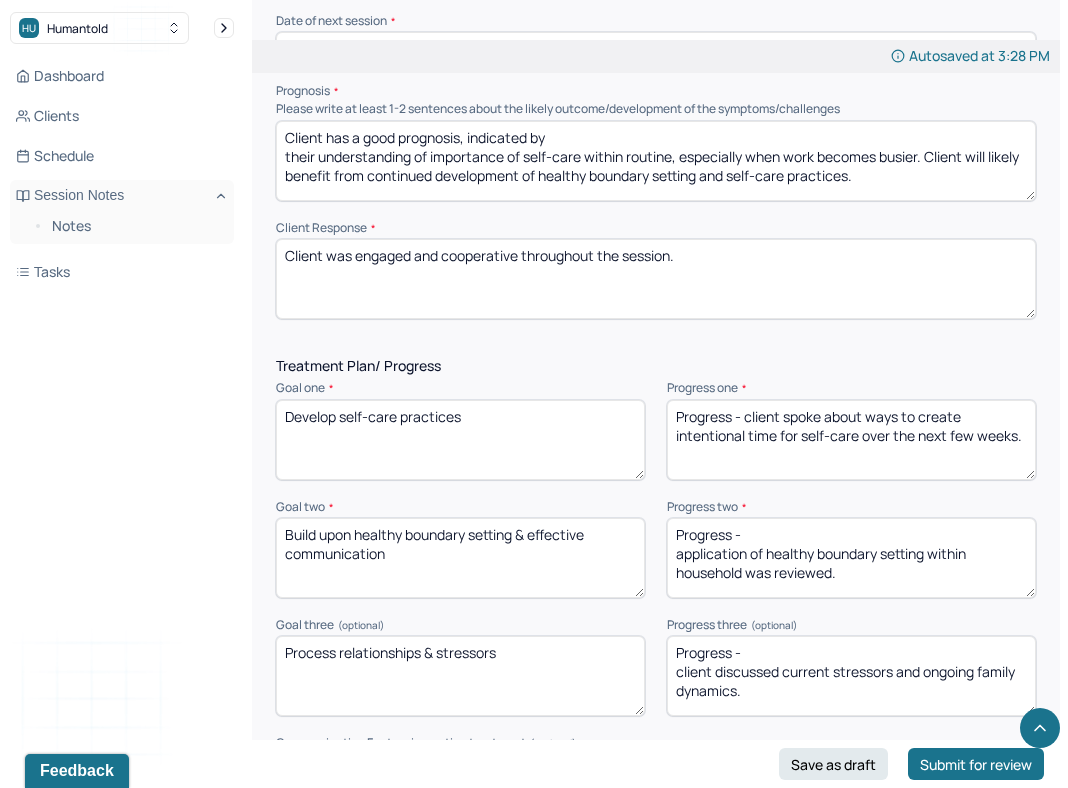 click on "Progress - client spoke about ways to create intentional time for self-care over the next few weeks." at bounding box center (851, 440) 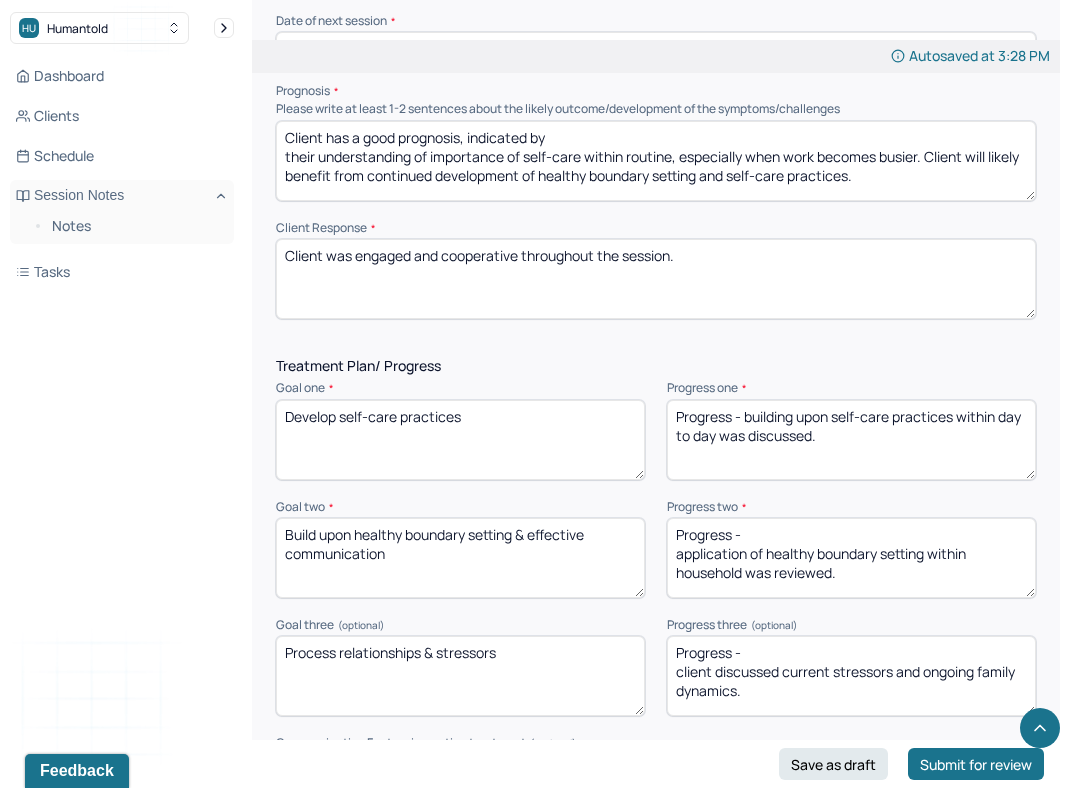 scroll, scrollTop: 2686, scrollLeft: 0, axis: vertical 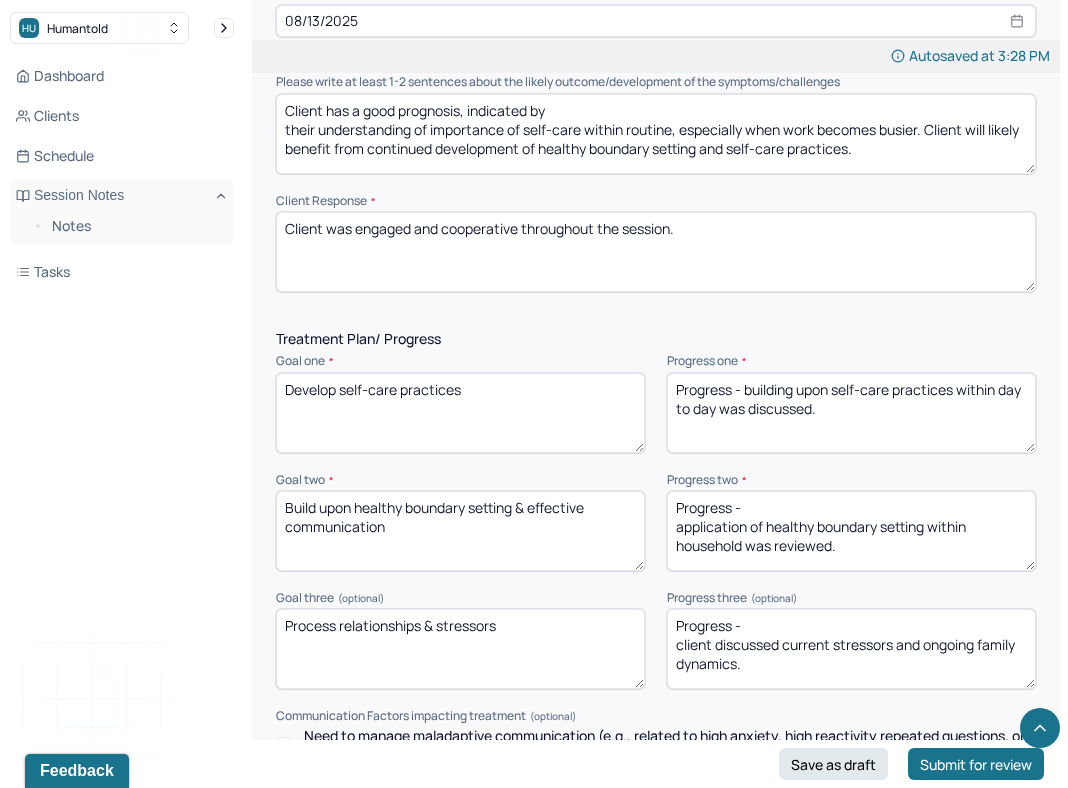 type on "Progress - building upon self-care practices within day to day was discussed." 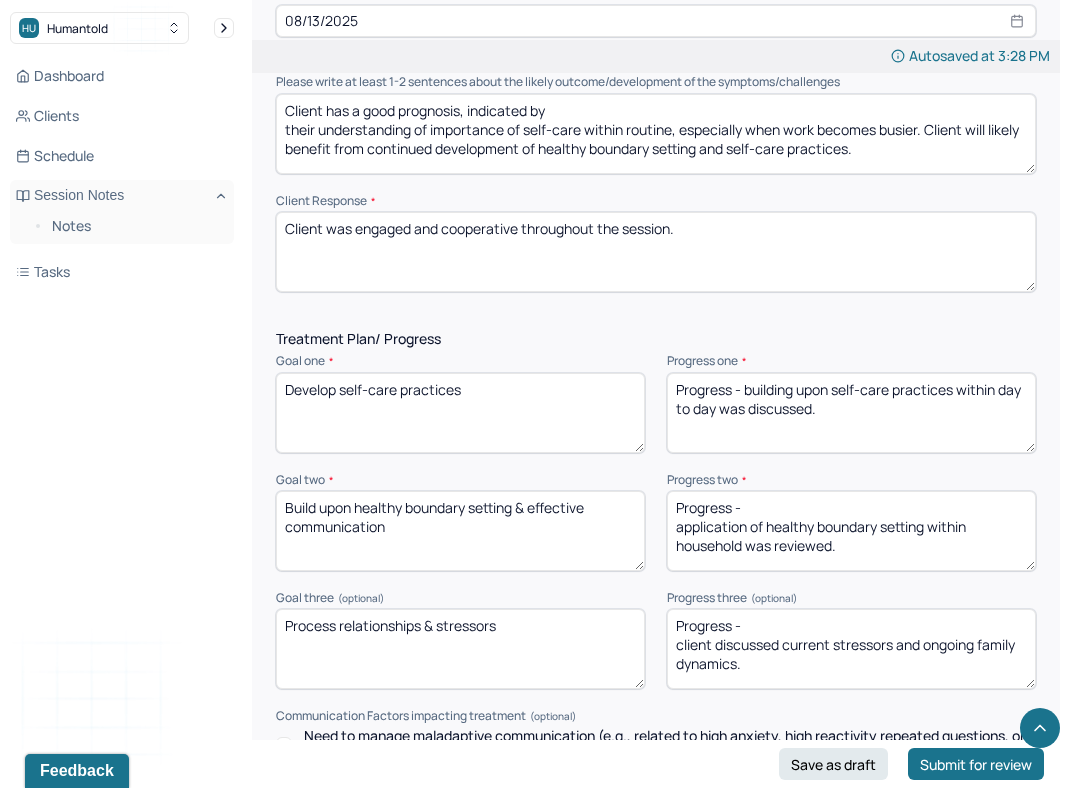 click on "Progress -
application of healthy boundary setting within household was reviewed." at bounding box center (851, 531) 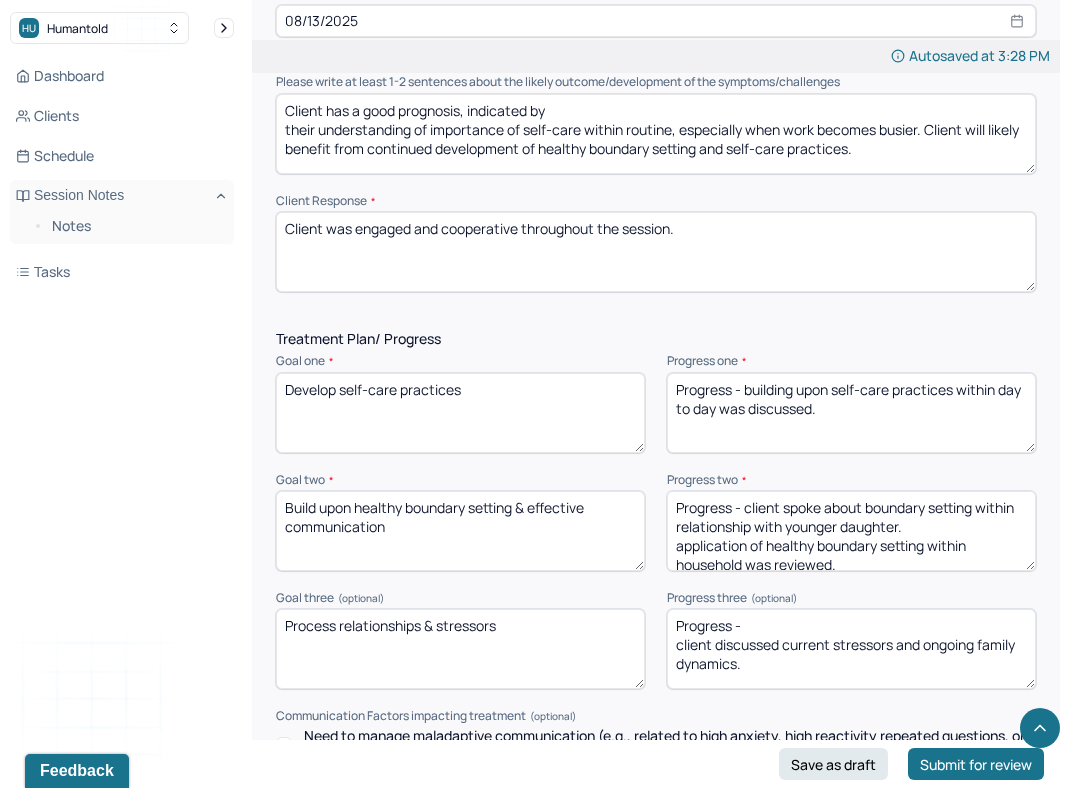 click on "Progress - client spoke about
application of healthy boundary setting within household was reviewed." at bounding box center [851, 531] 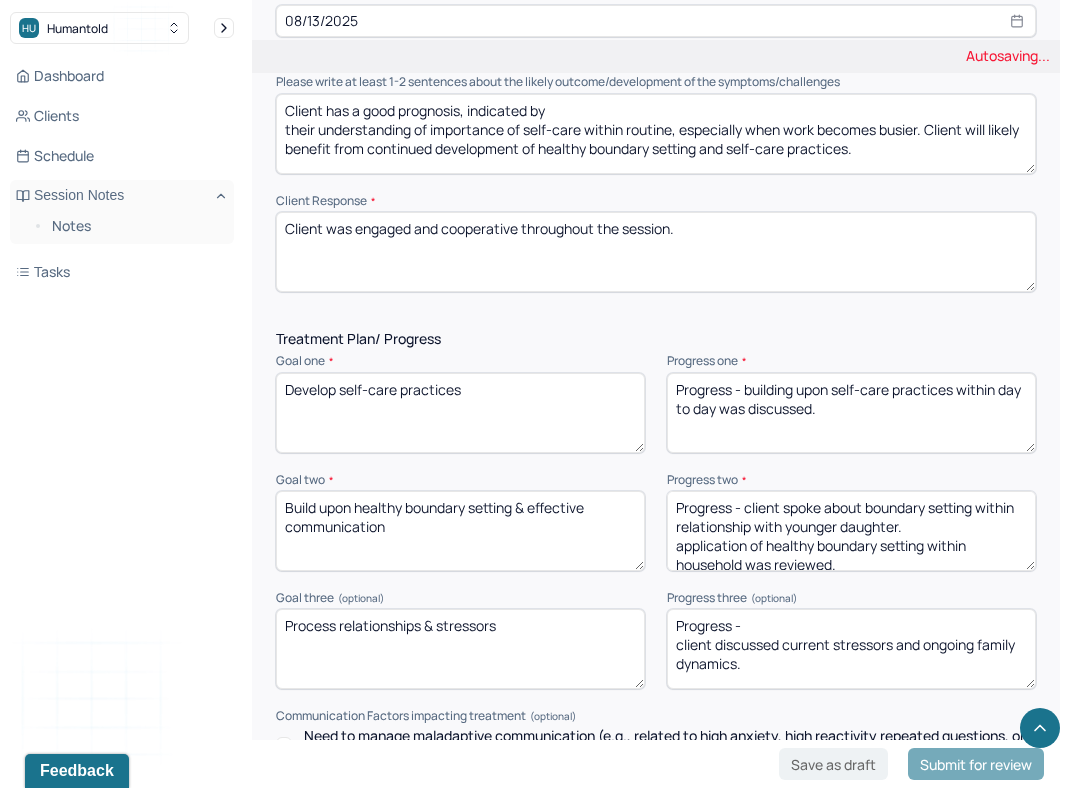 click on "Progress - client spoke about
application of healthy boundary setting within household was reviewed." at bounding box center [851, 531] 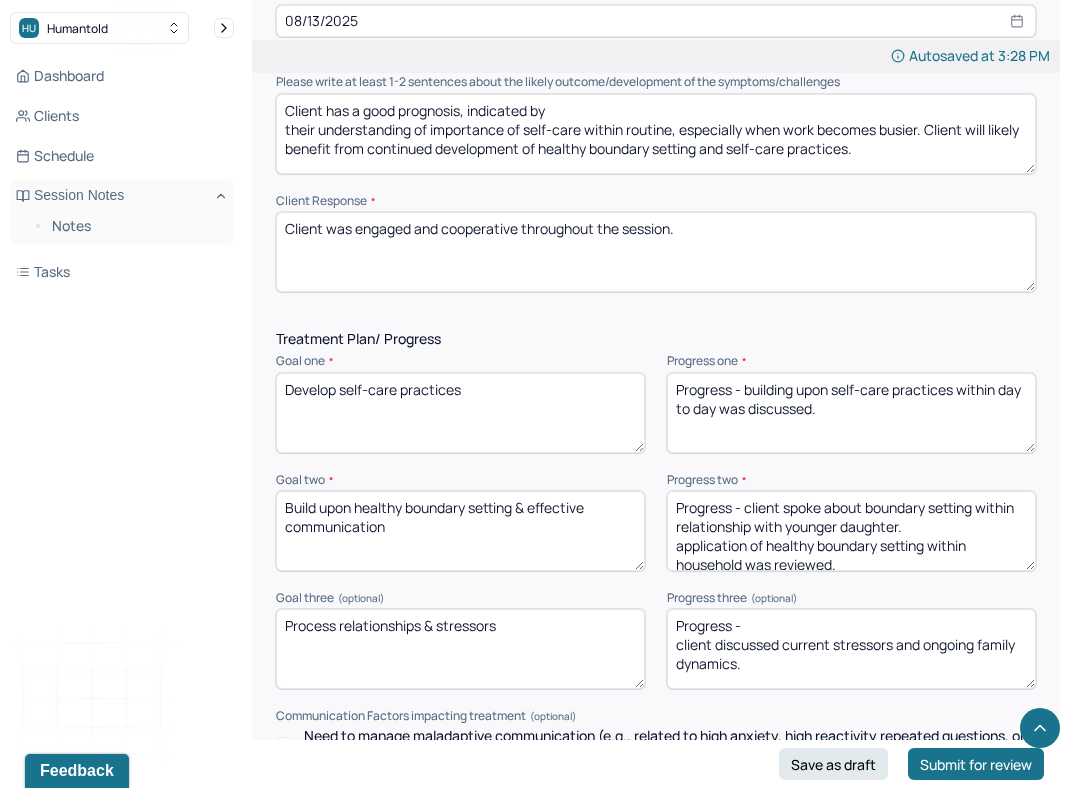 click on "Progress - client spoke about
application of healthy boundary setting within household was reviewed." at bounding box center [851, 531] 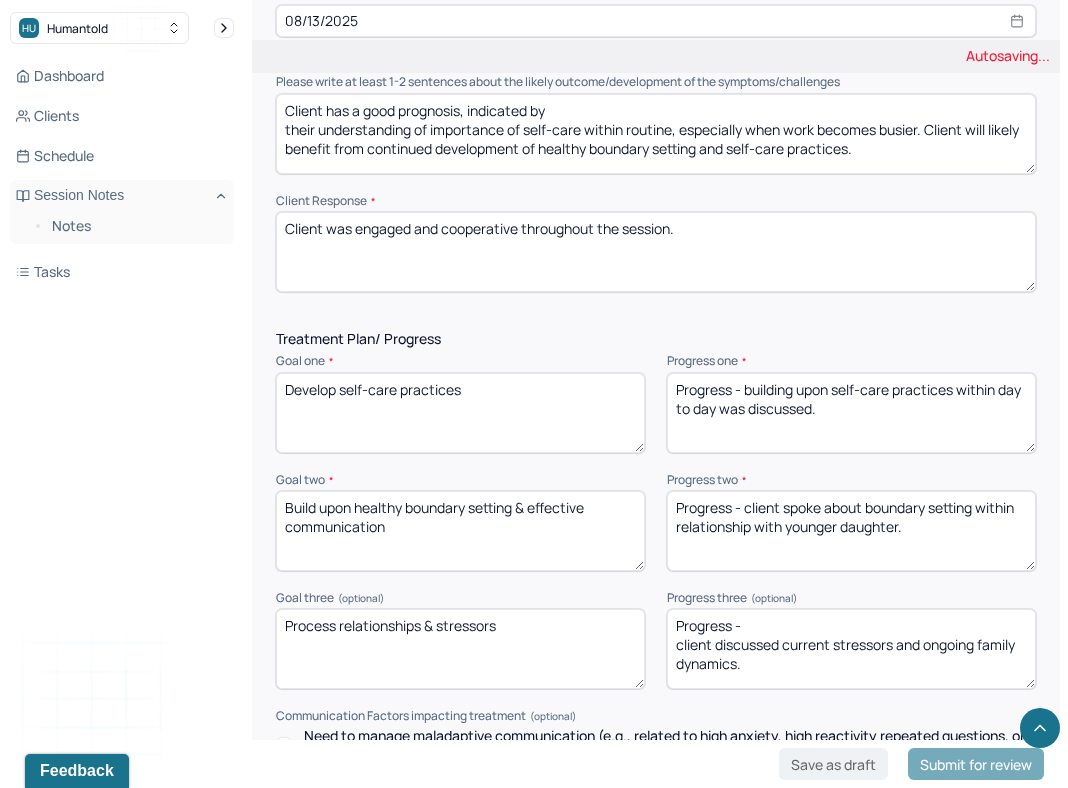 type on "Progress - client spoke about boundary setting within relationship with younger daughter." 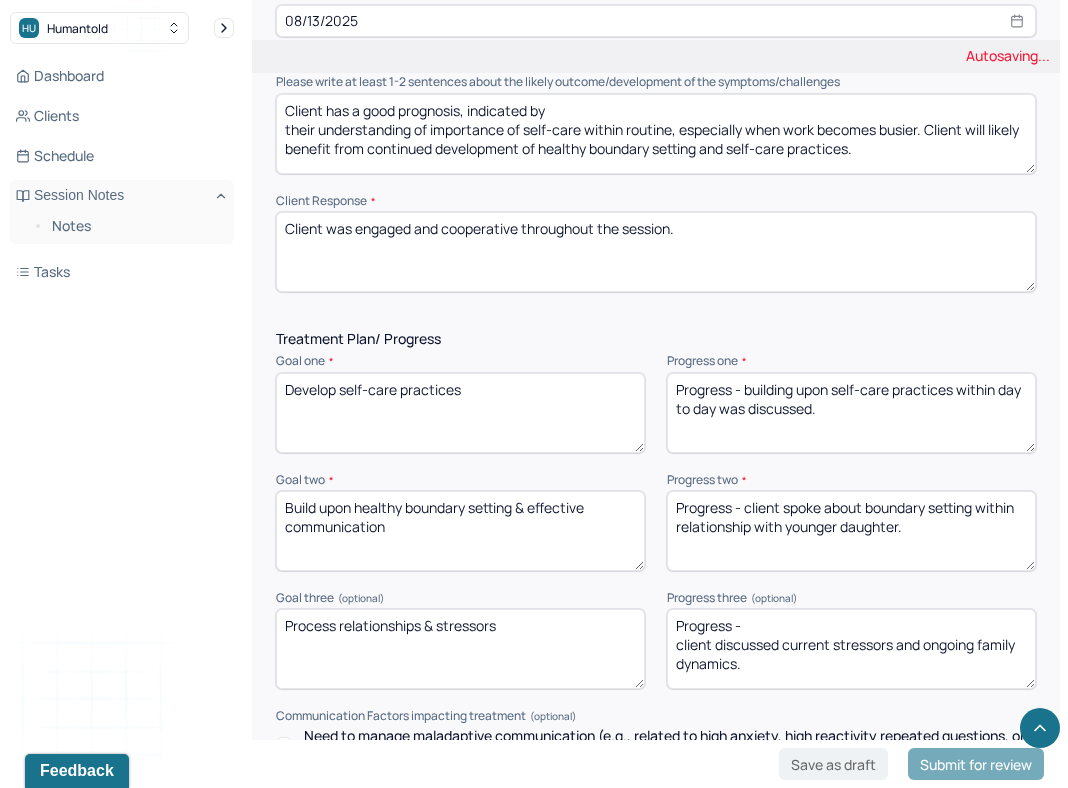 click on "Progress -
client discussed current stressors and ongoing family dynamics." at bounding box center (851, 649) 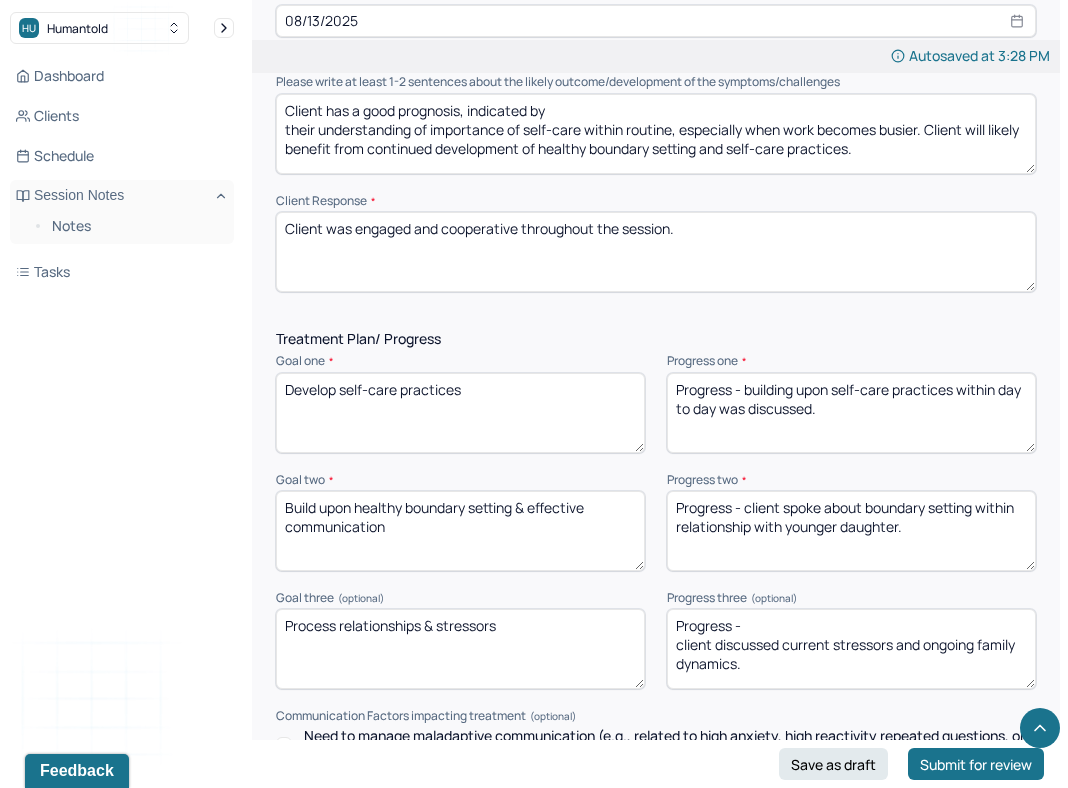 click on "Progress -
client discussed current stressors and ongoing family dynamics." at bounding box center [851, 649] 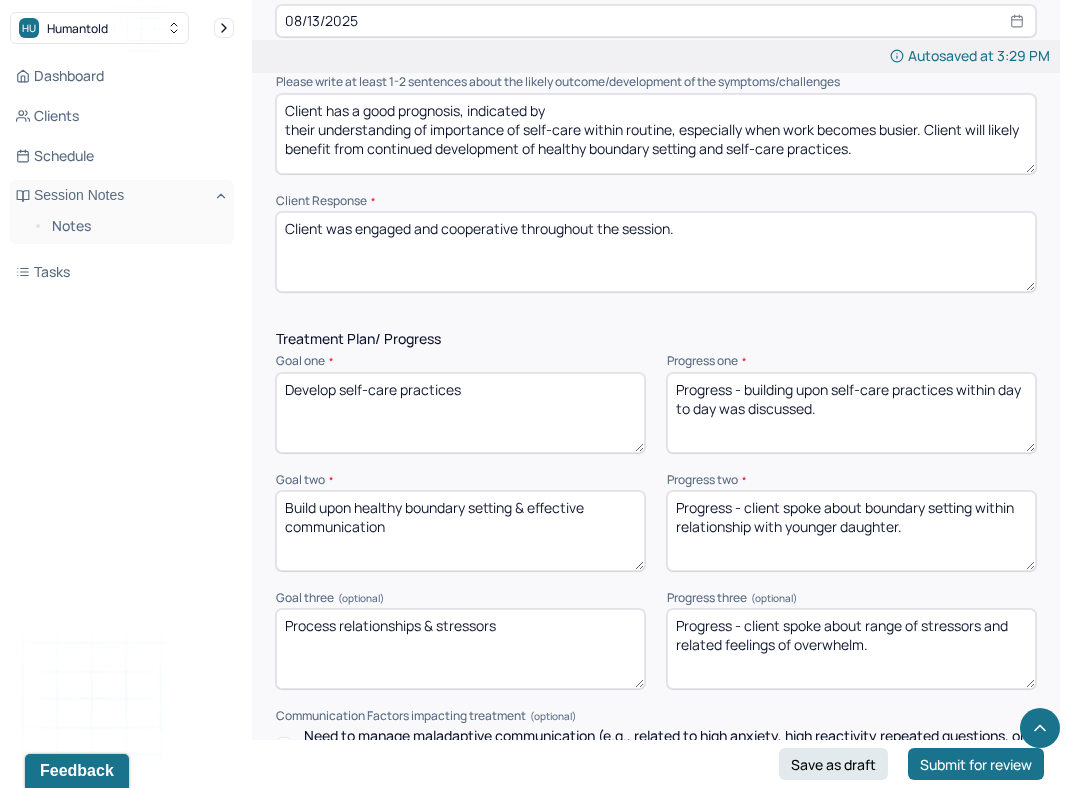 type on "Progress - client spoke about range of stressors and related feelings of overwhelm." 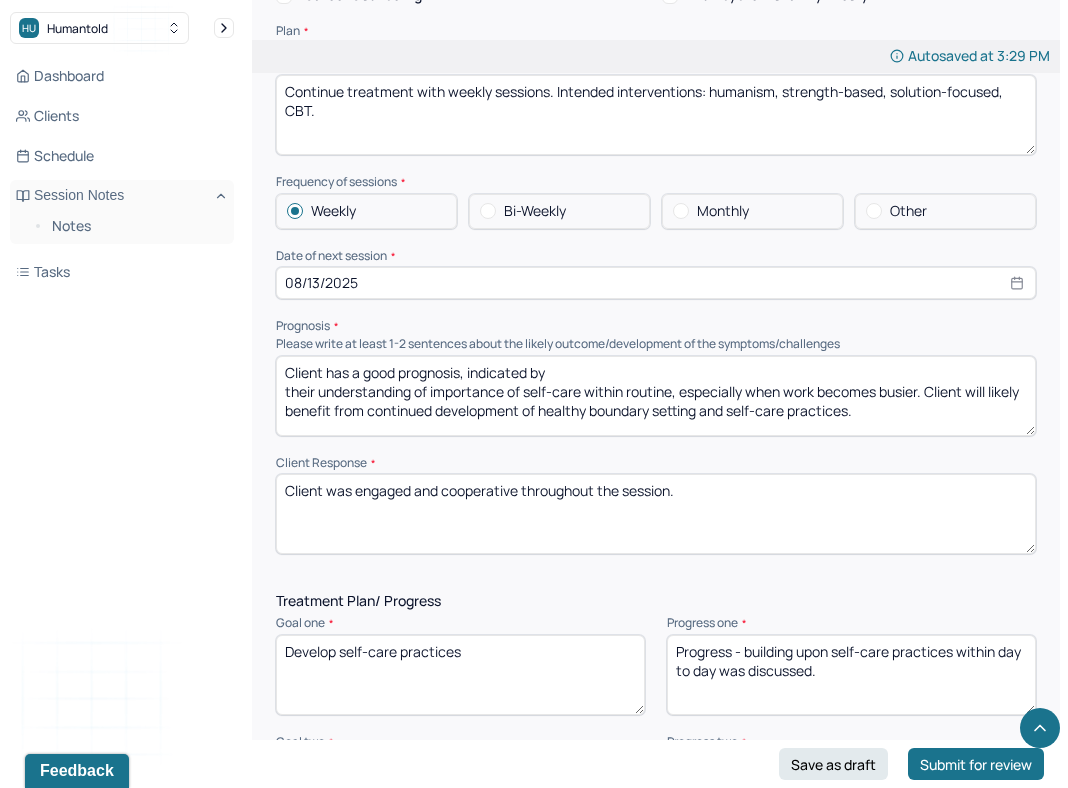 scroll, scrollTop: 2422, scrollLeft: 0, axis: vertical 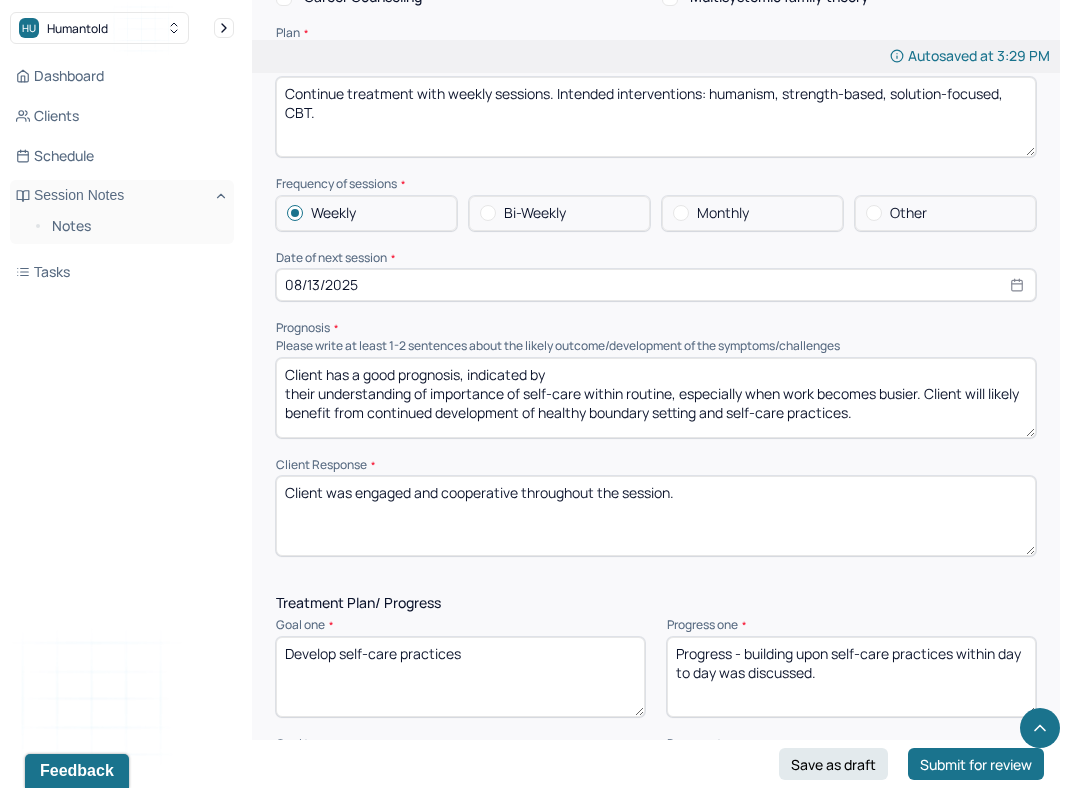 click on "Client has a good prognosis, indicated by
their understanding of importance of self-care within routine, especially when work becomes busier. Client will likely benefit from continued development of healthy boundary setting and self-care practices." at bounding box center [656, 398] 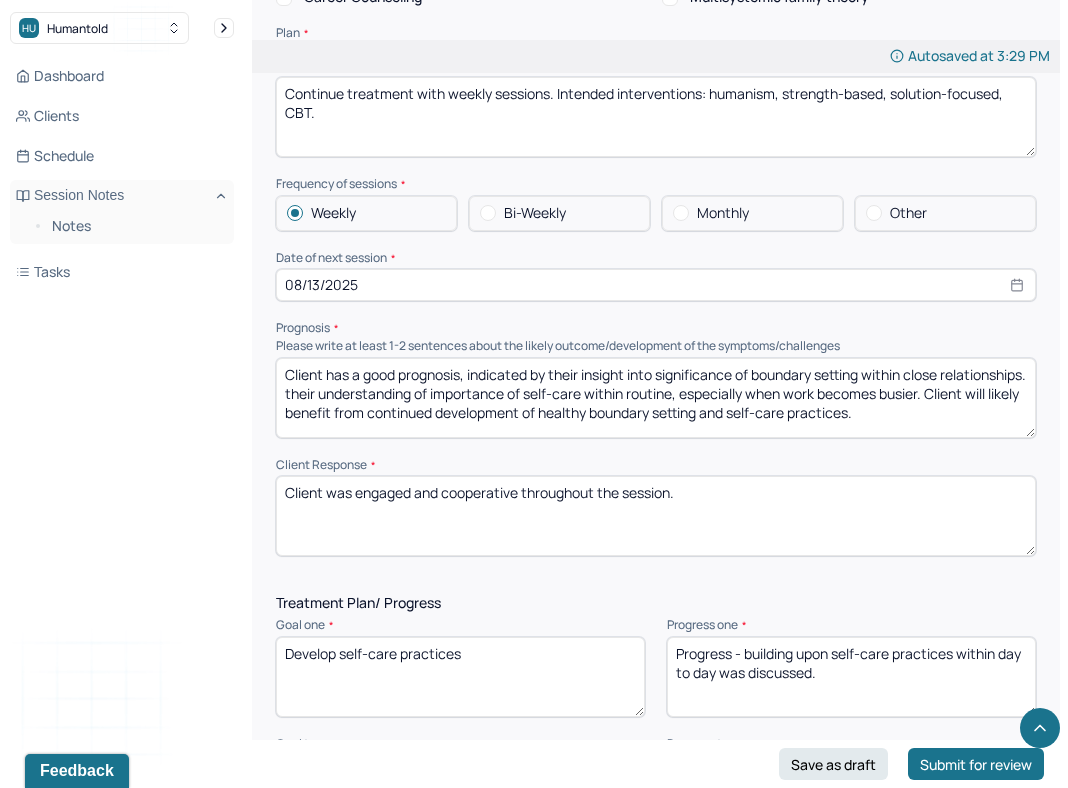 drag, startPoint x: 927, startPoint y: 373, endPoint x: 921, endPoint y: 359, distance: 15.231546 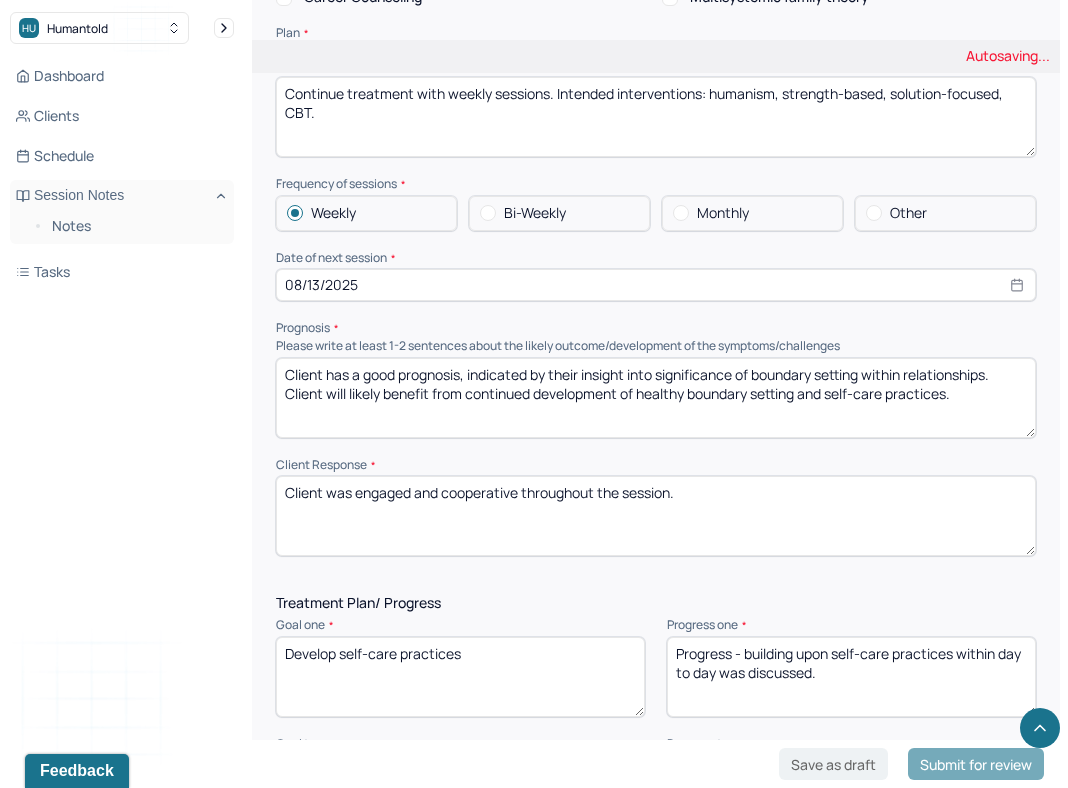 click on "Client has a good prognosis, indicated by their insight into significance of boundary setting within close relationships.
their understanding of importance of self-care within routine, especially when work becomes busier. Client will likely benefit from continued development of healthy boundary setting and self-care practices." at bounding box center [656, 398] 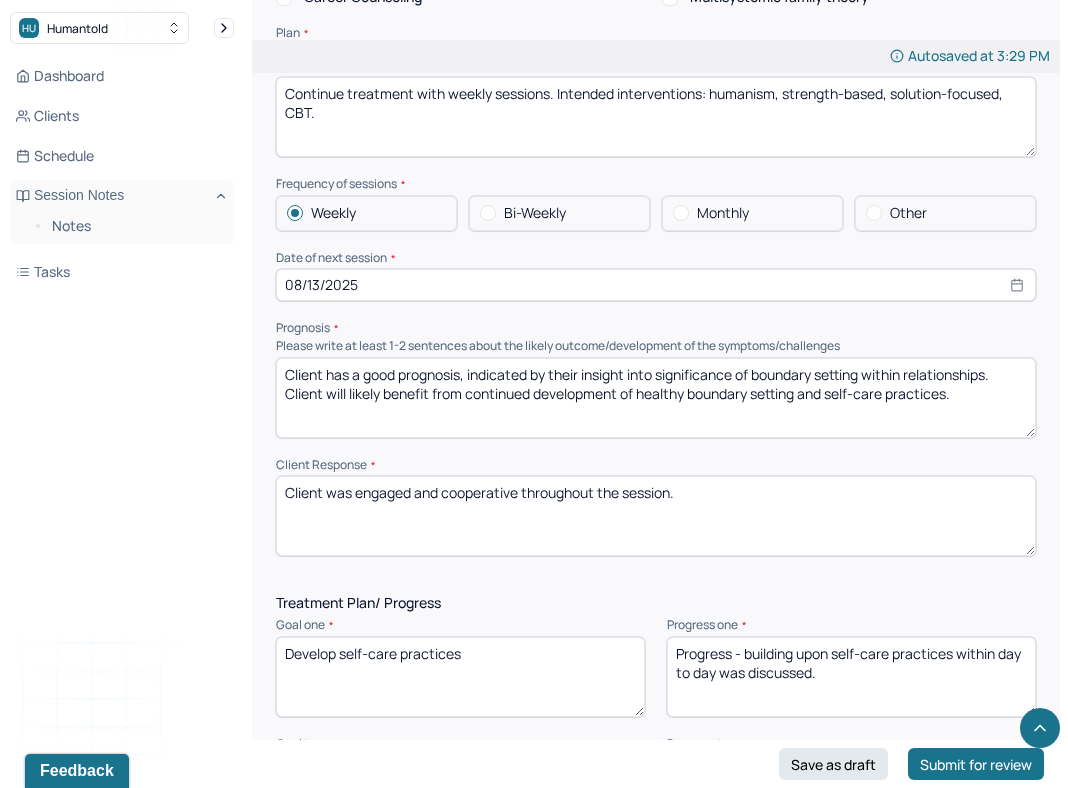 drag, startPoint x: 938, startPoint y: 387, endPoint x: 923, endPoint y: 352, distance: 38.078865 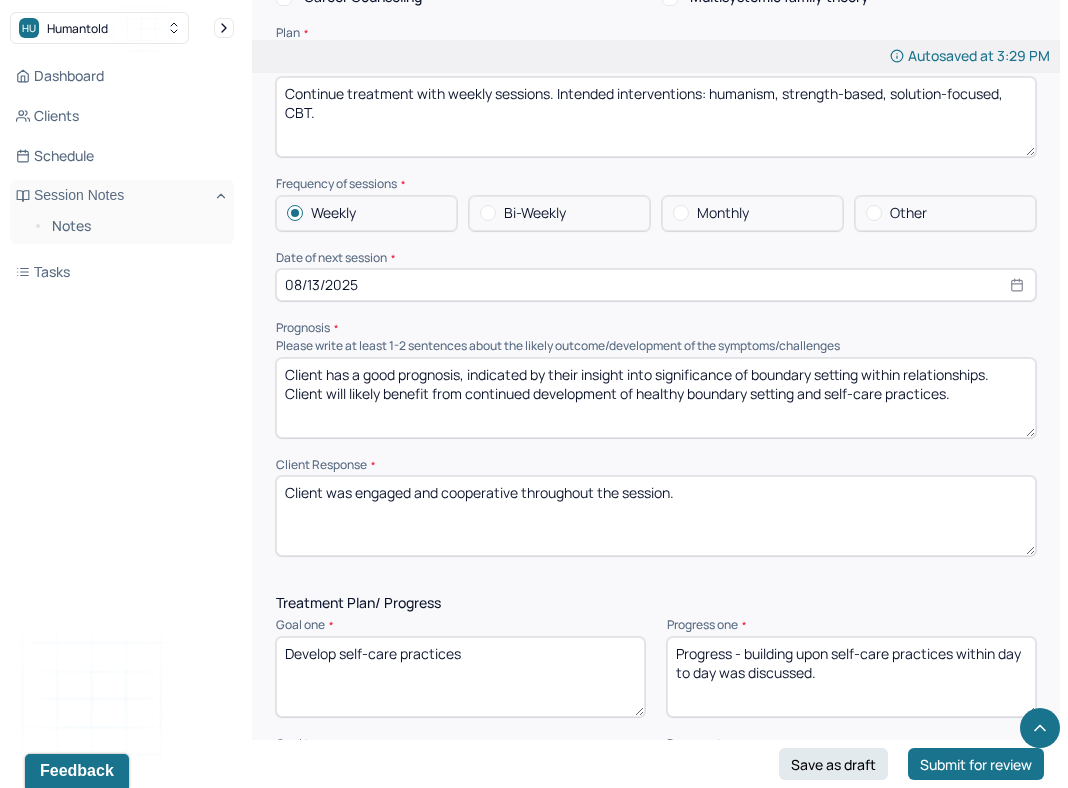 click on "Client has a good prognosis, indicated by their insight into significance of boundary setting within relationships. Client will likely benefit from continued development of healthy boundary setting and self-care practices." at bounding box center [656, 398] 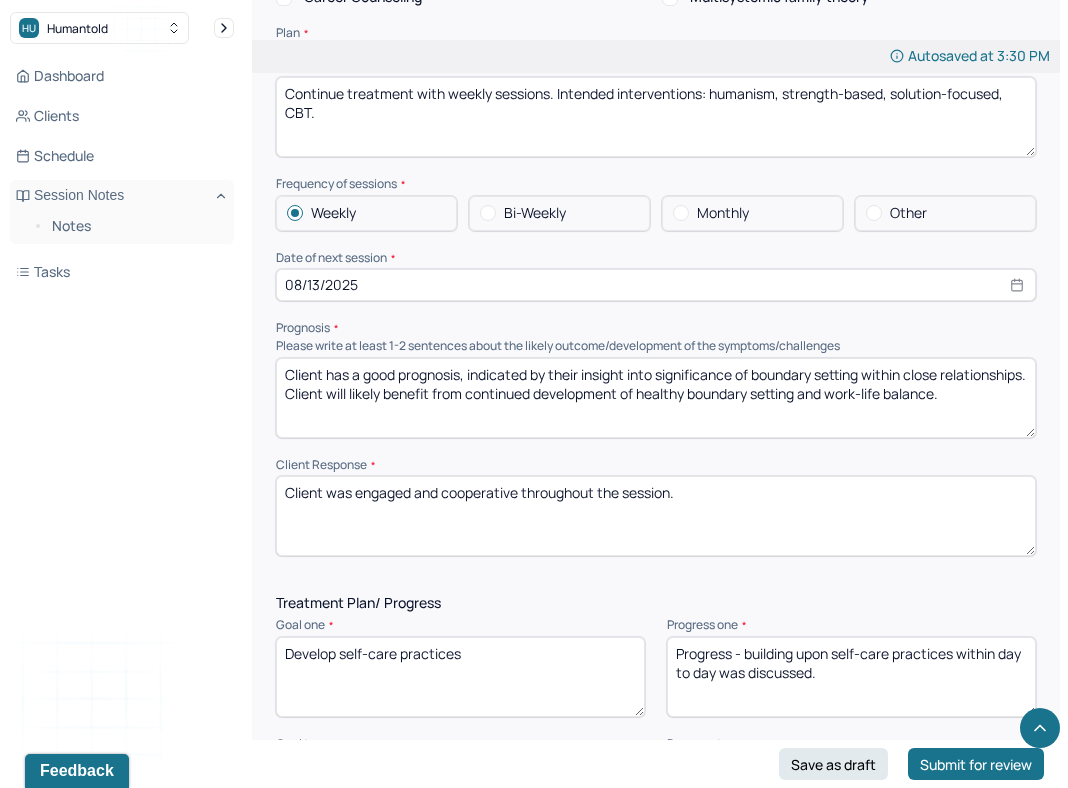 drag, startPoint x: 366, startPoint y: 362, endPoint x: 376, endPoint y: 355, distance: 12.206555 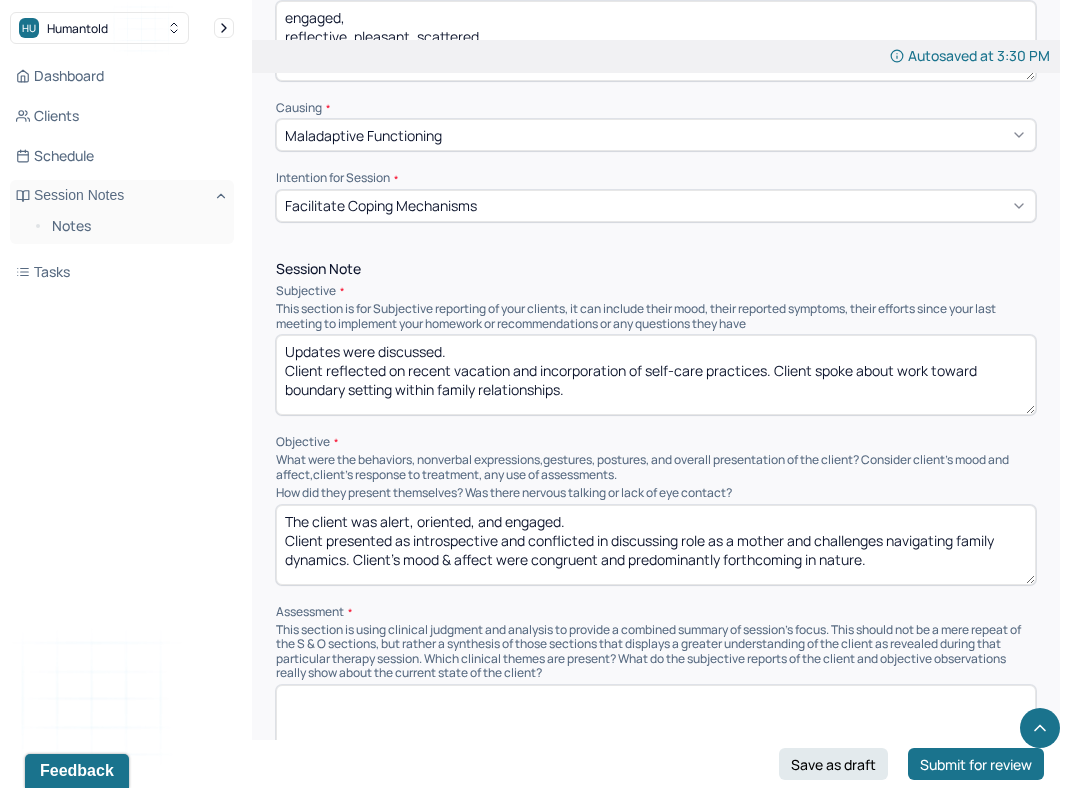 scroll, scrollTop: 1118, scrollLeft: 0, axis: vertical 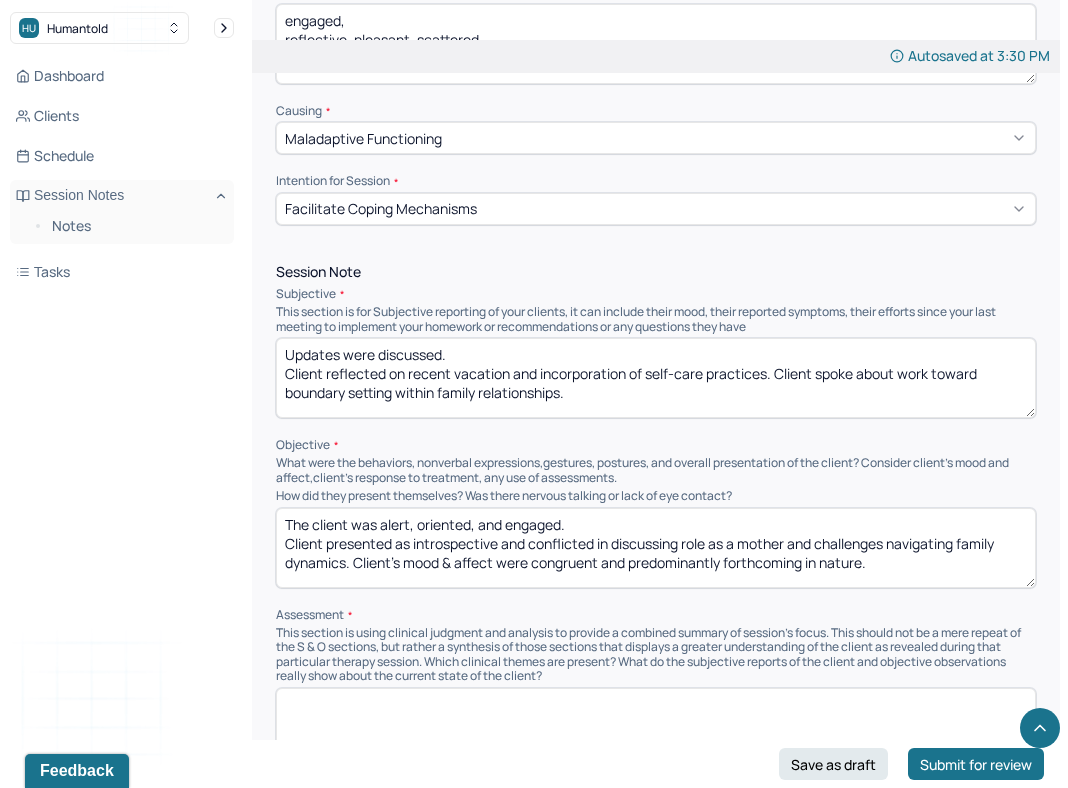 type on "Client has a good prognosis, indicated by their insight into significance of boundary setting within close relationships. Client will likely benefit from continued development of healthy boundary setting and work-life balance." 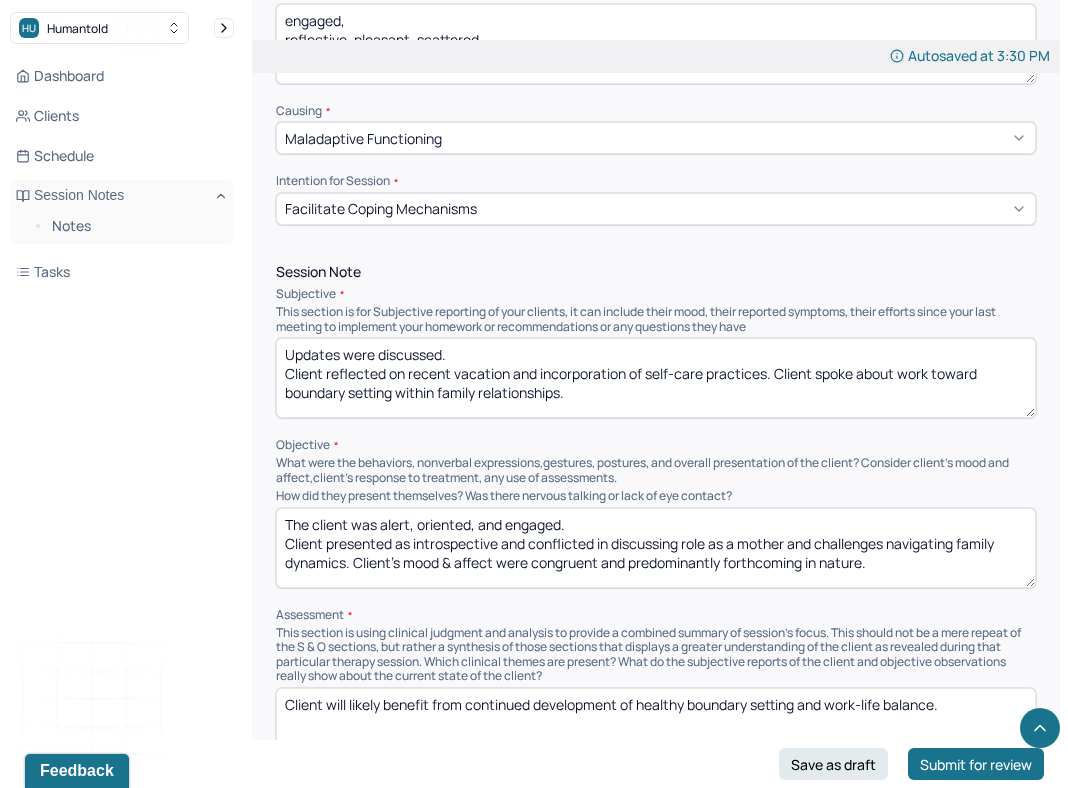 click on "Client will likely benefit from continued development of healthy boundary setting and work-life balance." at bounding box center (656, 728) 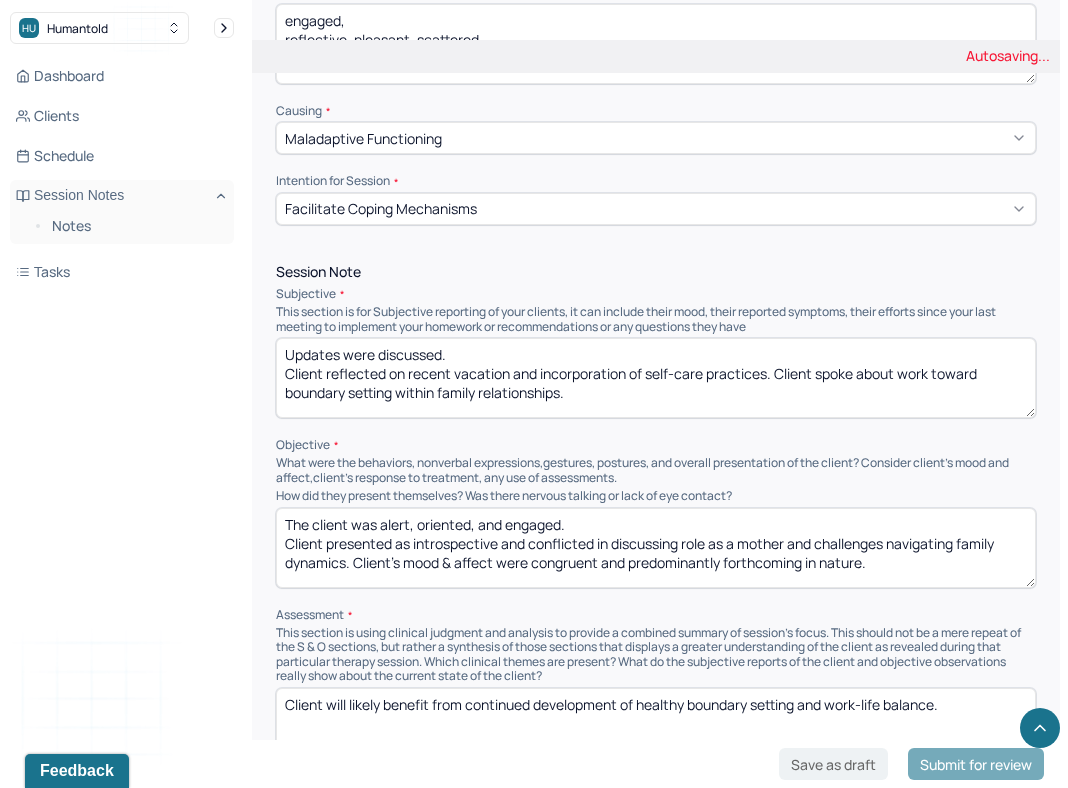 click on "Client will likely benefit from continued development of healthy boundary setting and work-life balance." at bounding box center [656, 728] 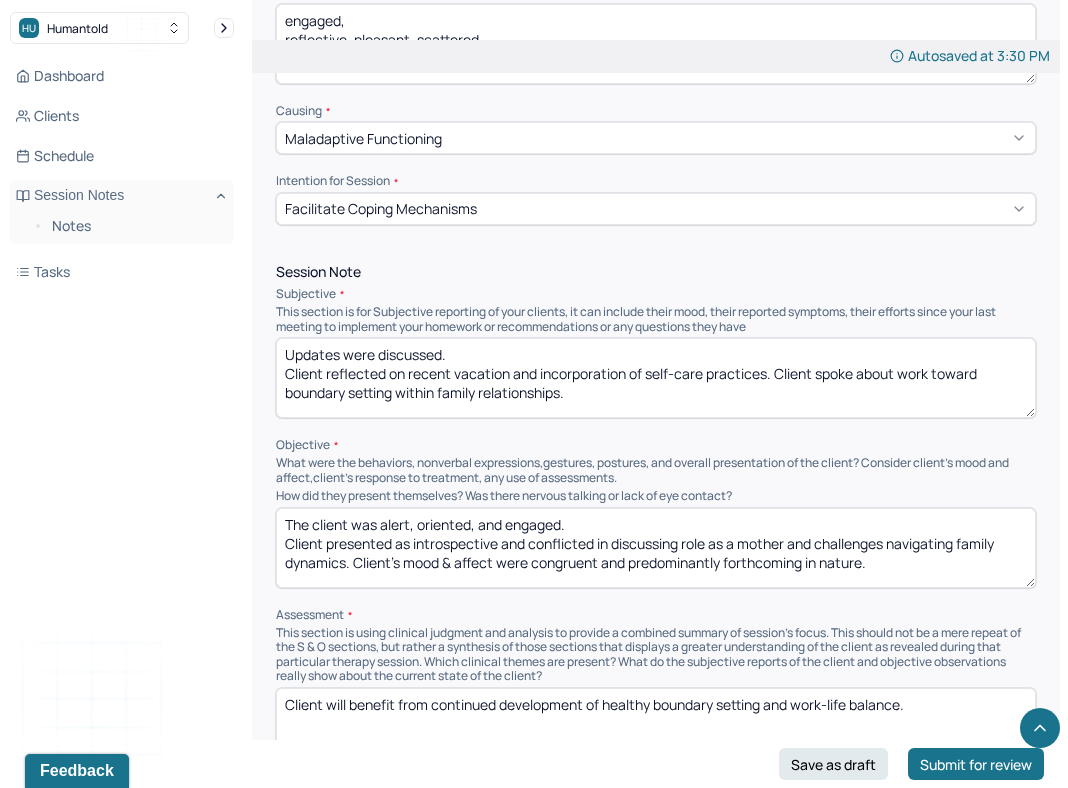 click on "Client will likely benefit from continued development of healthy boundary setting and work-life balance." at bounding box center (656, 728) 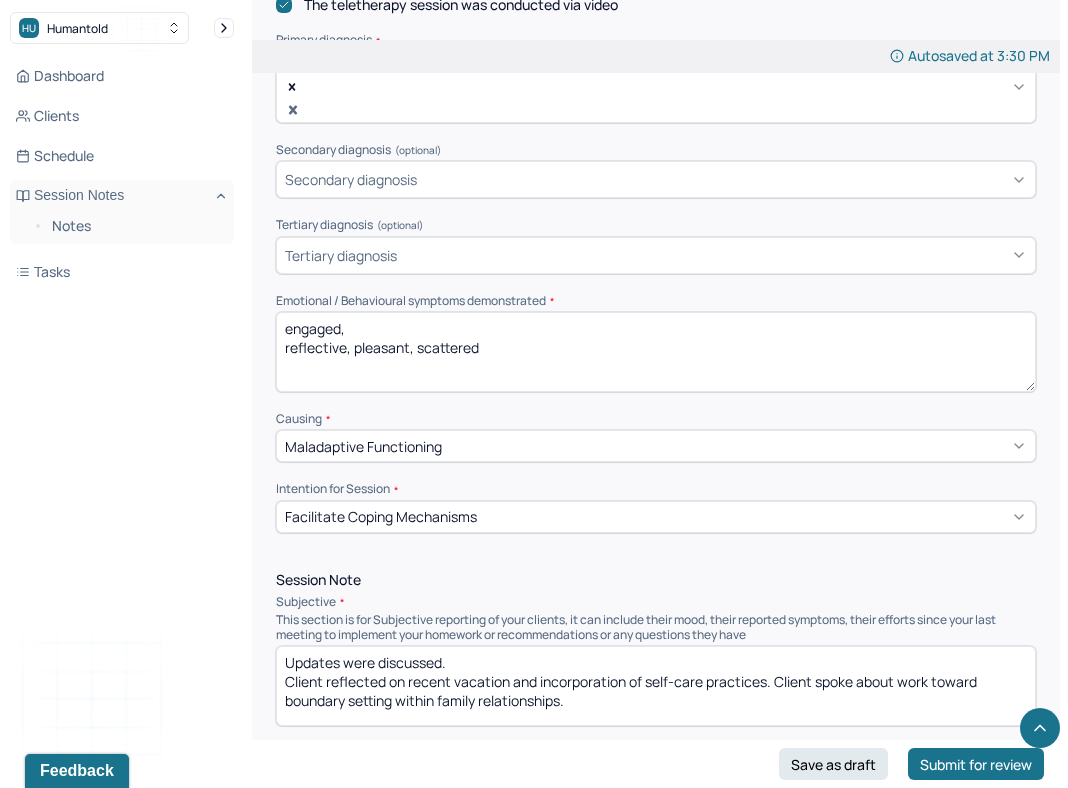 scroll, scrollTop: 761, scrollLeft: 0, axis: vertical 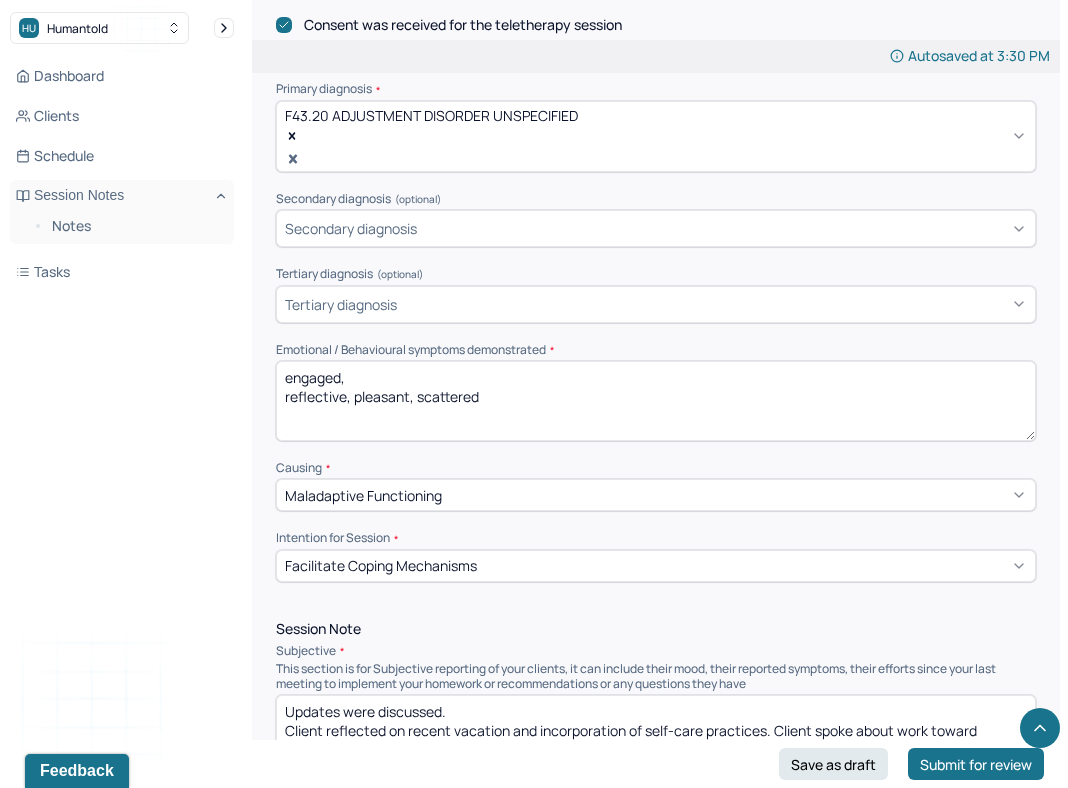 type on "Client will benefit from continued development of healthy boundary setting and work-life balance. Lack of boundary setting and work-life balance can increase client's difficulty navigating family dynamics and life stressors." 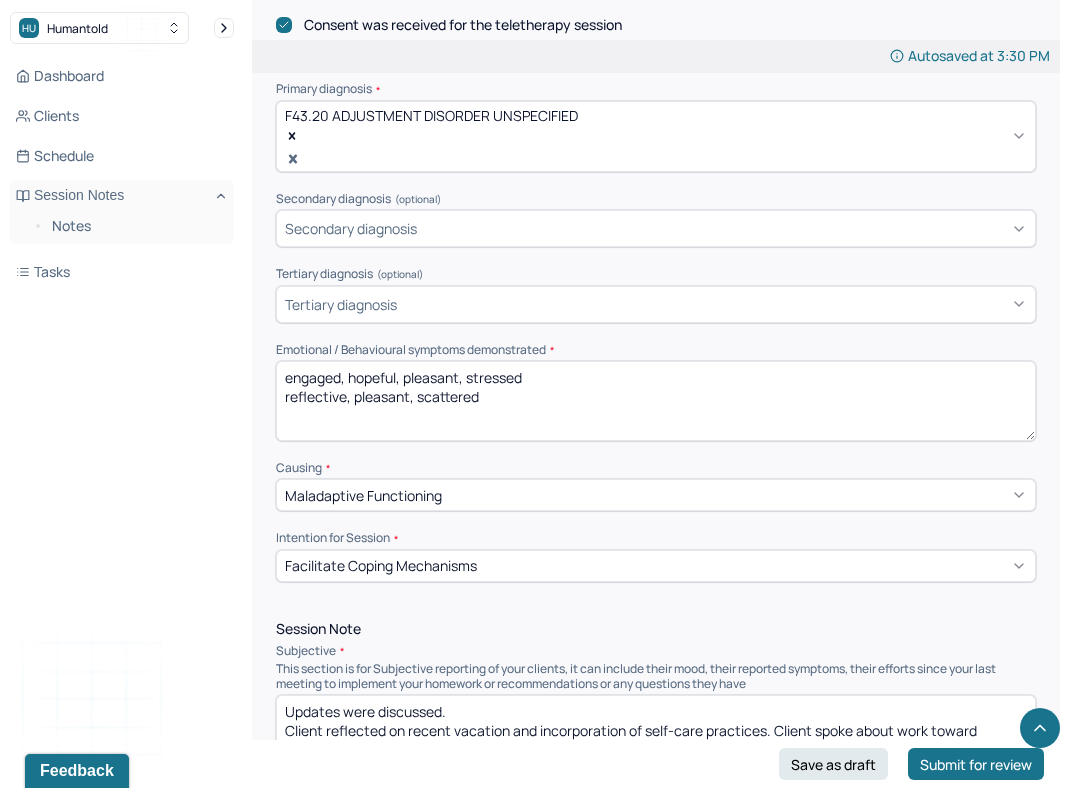 click on "engaged, hopeful, pleasant,
reflective, pleasant, scattered" at bounding box center [656, 401] 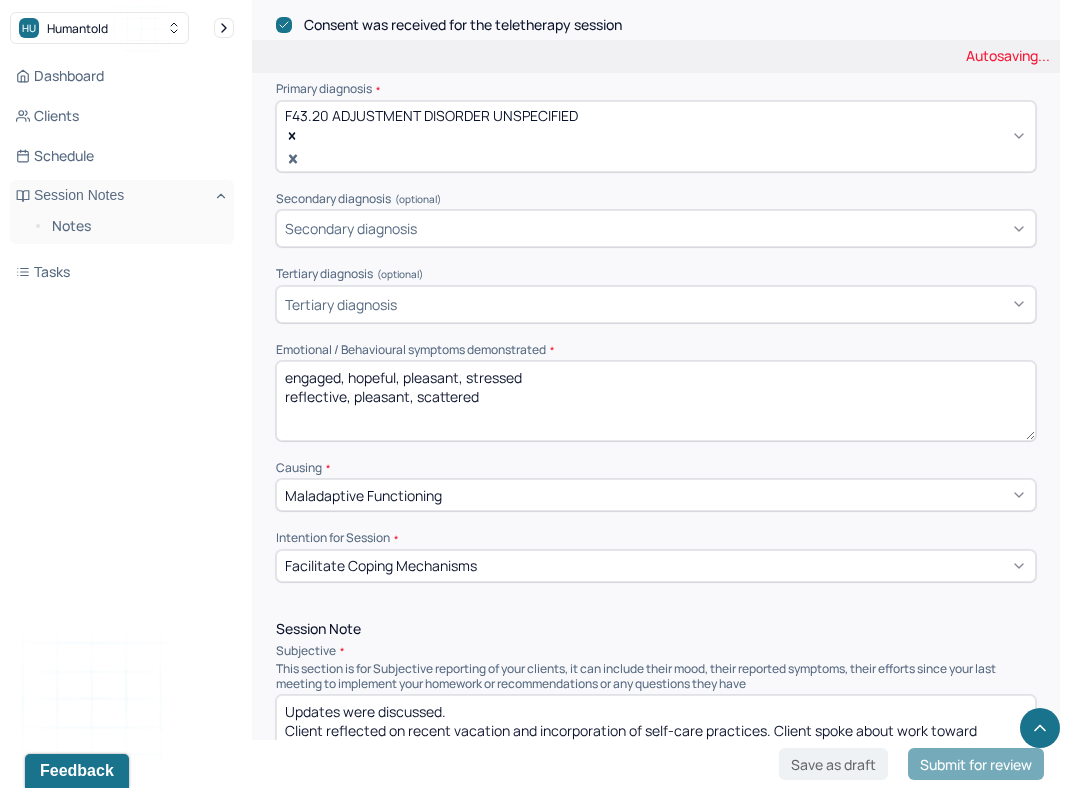 click on "engaged, hopeful, pleasant,
reflective, pleasant, scattered" at bounding box center (656, 401) 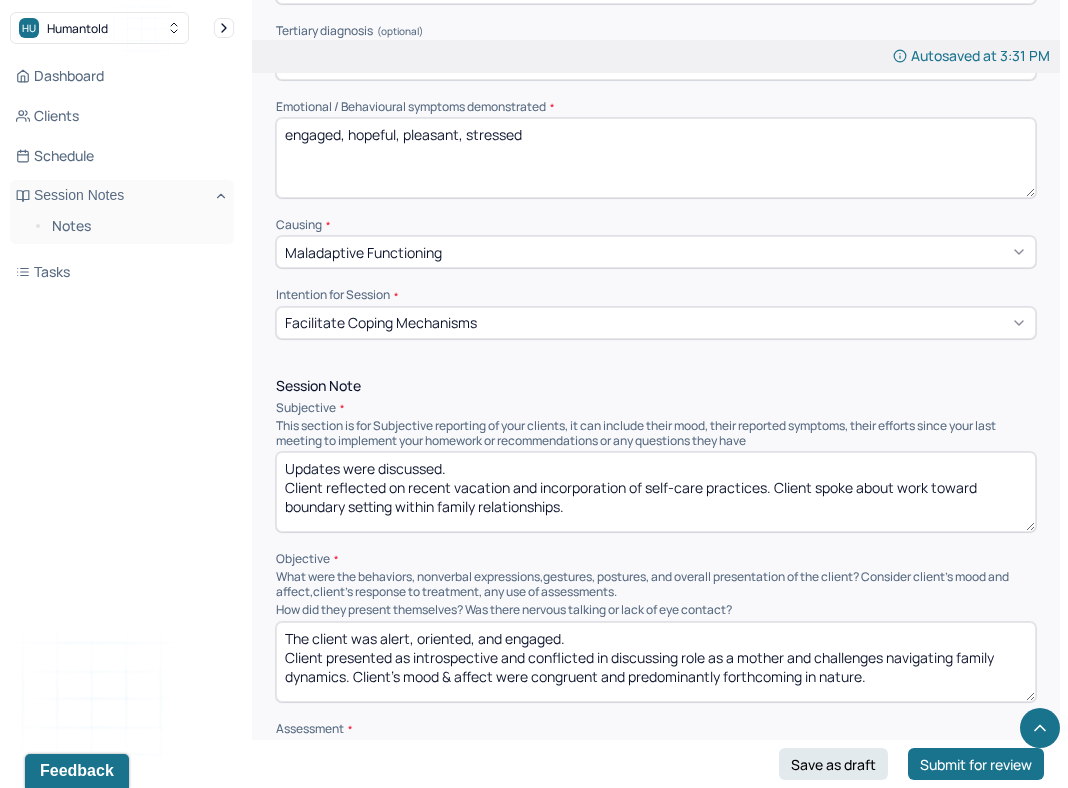 scroll, scrollTop: 1013, scrollLeft: 0, axis: vertical 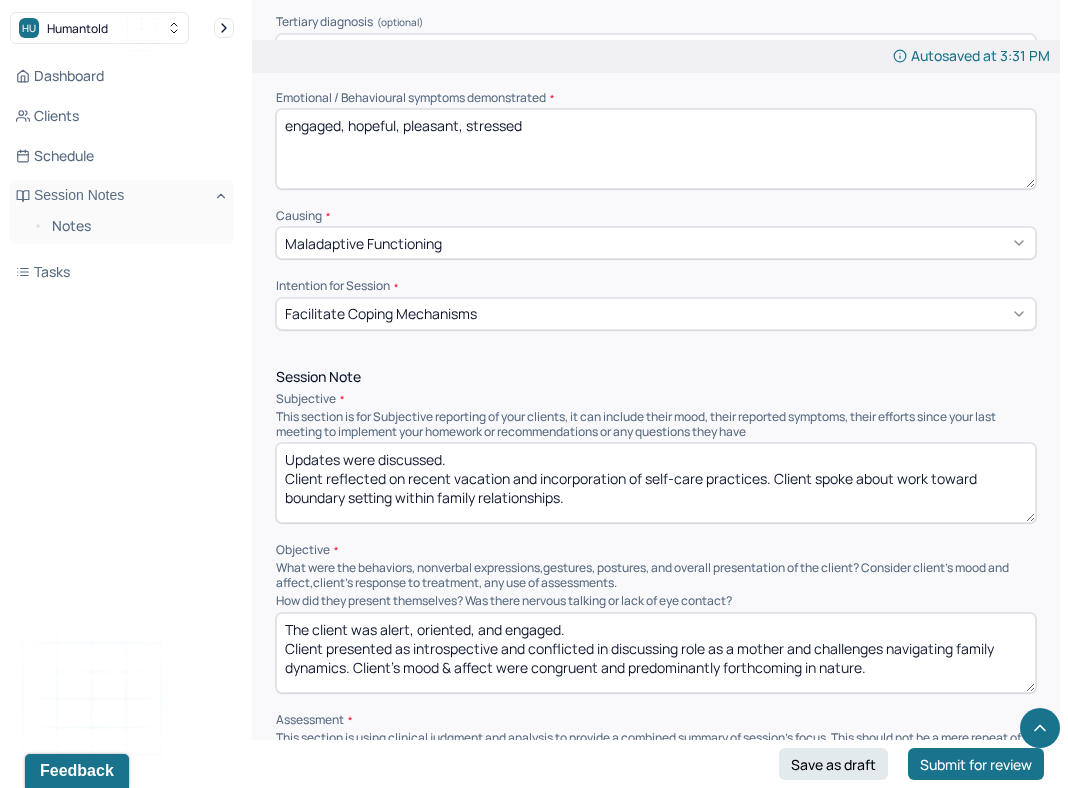 type on "engaged, hopeful, pleasant, stressed" 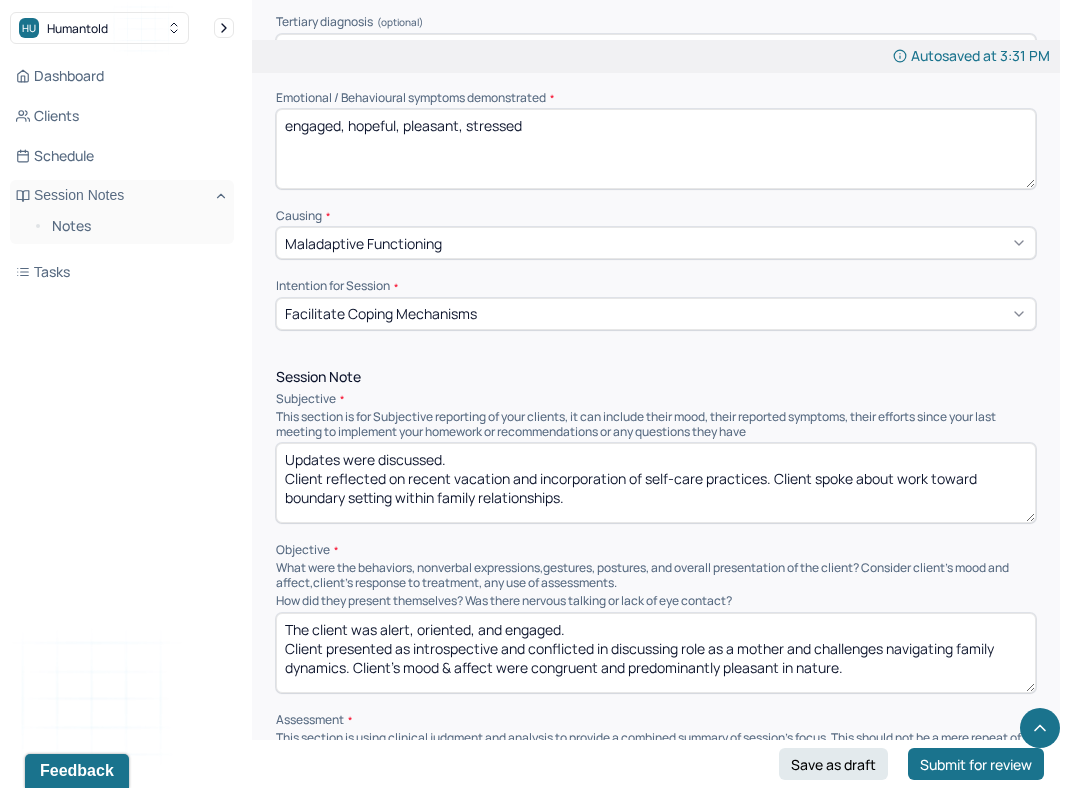 click on "The client was alert, oriented, and engaged.
Client presented as introspective and conflicted in discussing role as a mother and challenges navigating family dynamics. Client's mood & affect were congruent and predominantly forthcoming in nature." at bounding box center (656, 653) 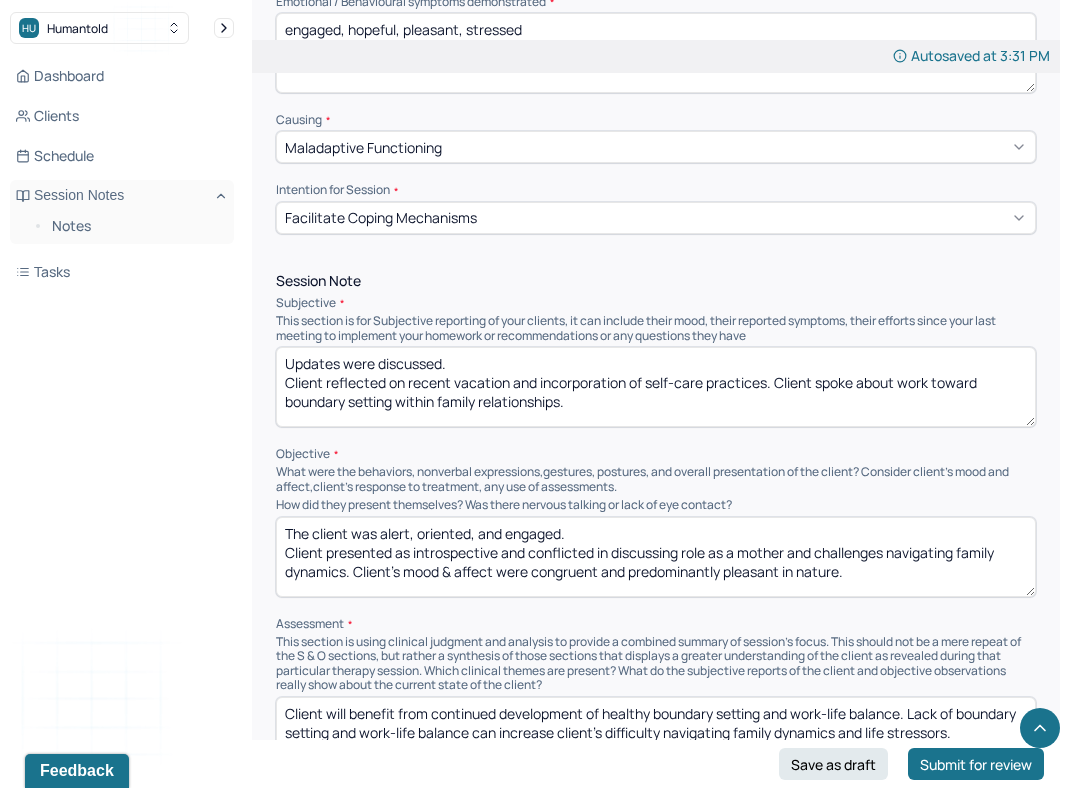 scroll, scrollTop: 1111, scrollLeft: 0, axis: vertical 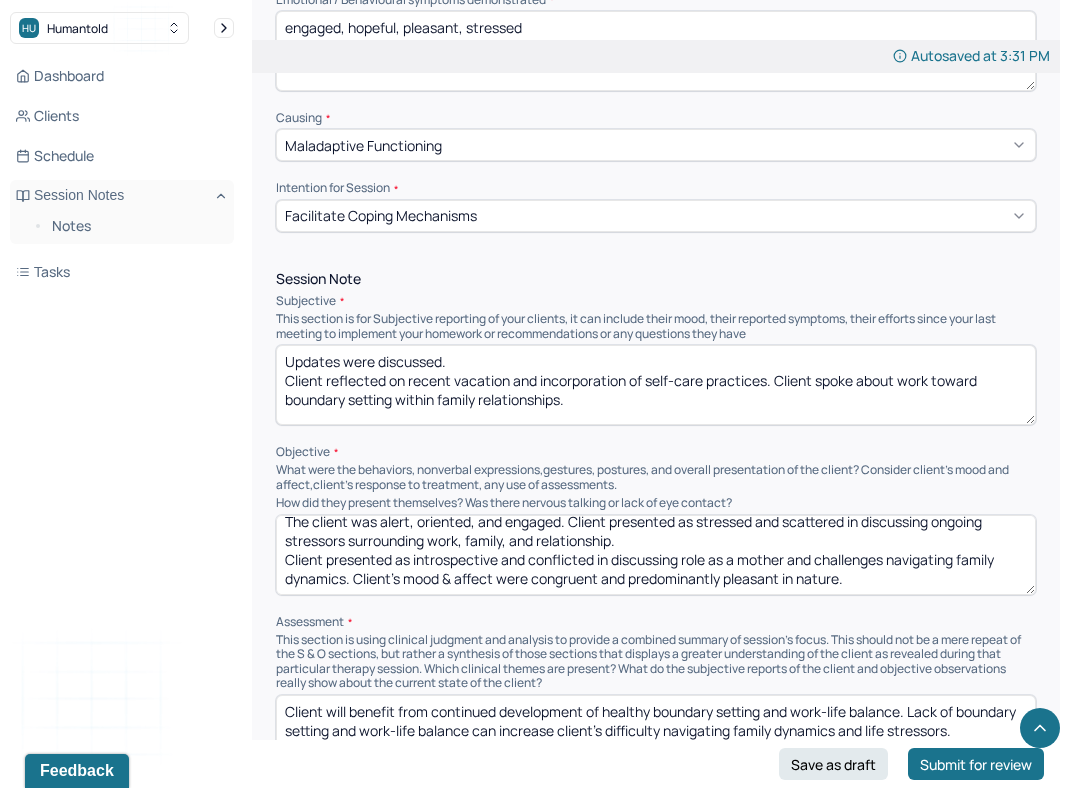 drag, startPoint x: 353, startPoint y: 545, endPoint x: 285, endPoint y: 503, distance: 79.924965 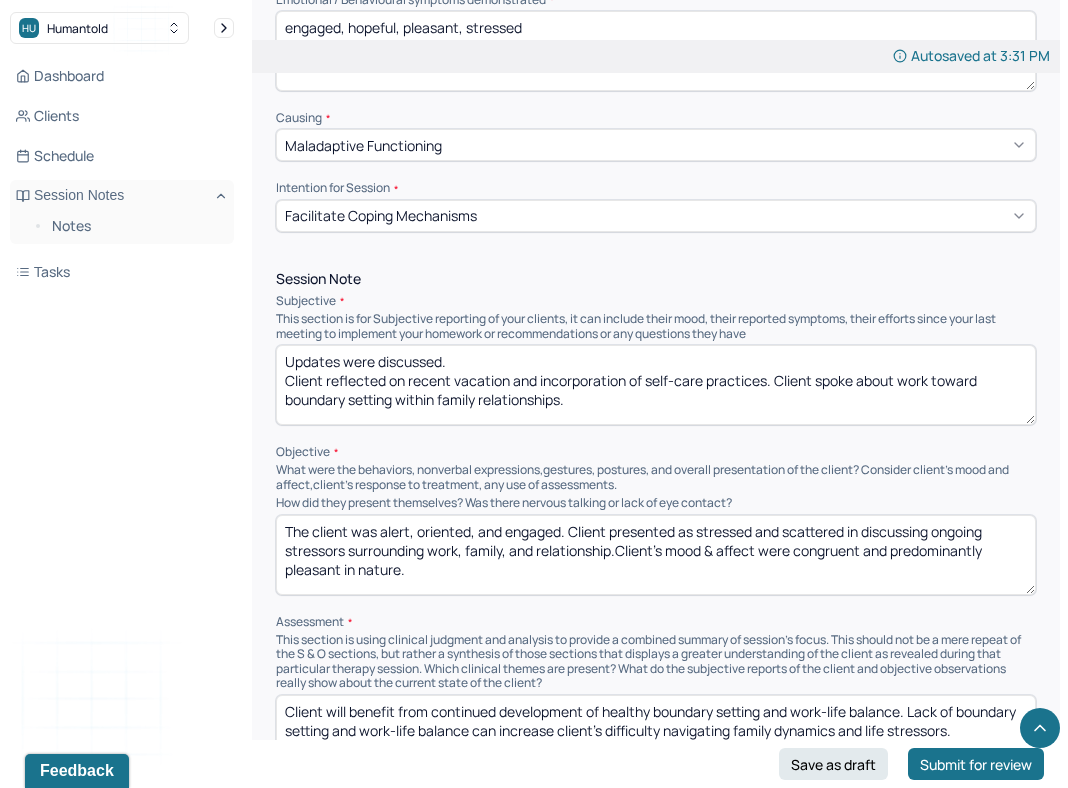 scroll, scrollTop: 0, scrollLeft: 0, axis: both 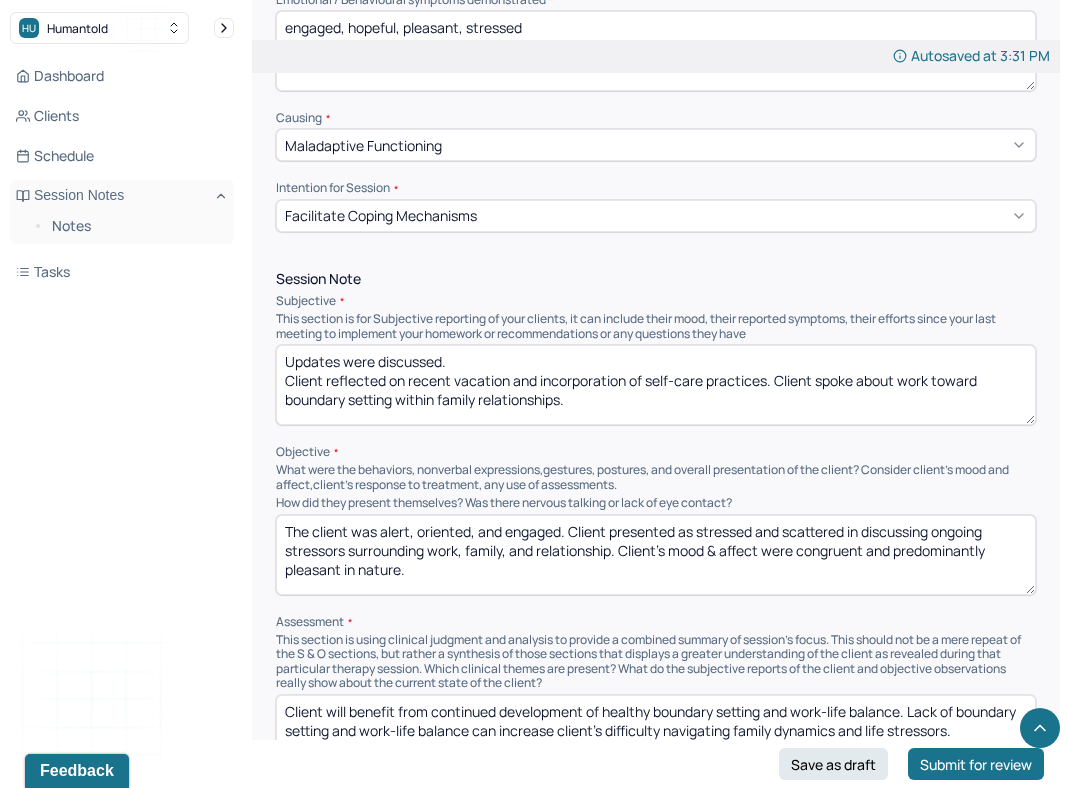 type on "The client was alert, oriented, and engaged. Client presented as stressed and scattered in discussing ongoing stressors surrounding work, family, and relationship. Client's mood & affect were congruent and predominantly pleasant in nature." 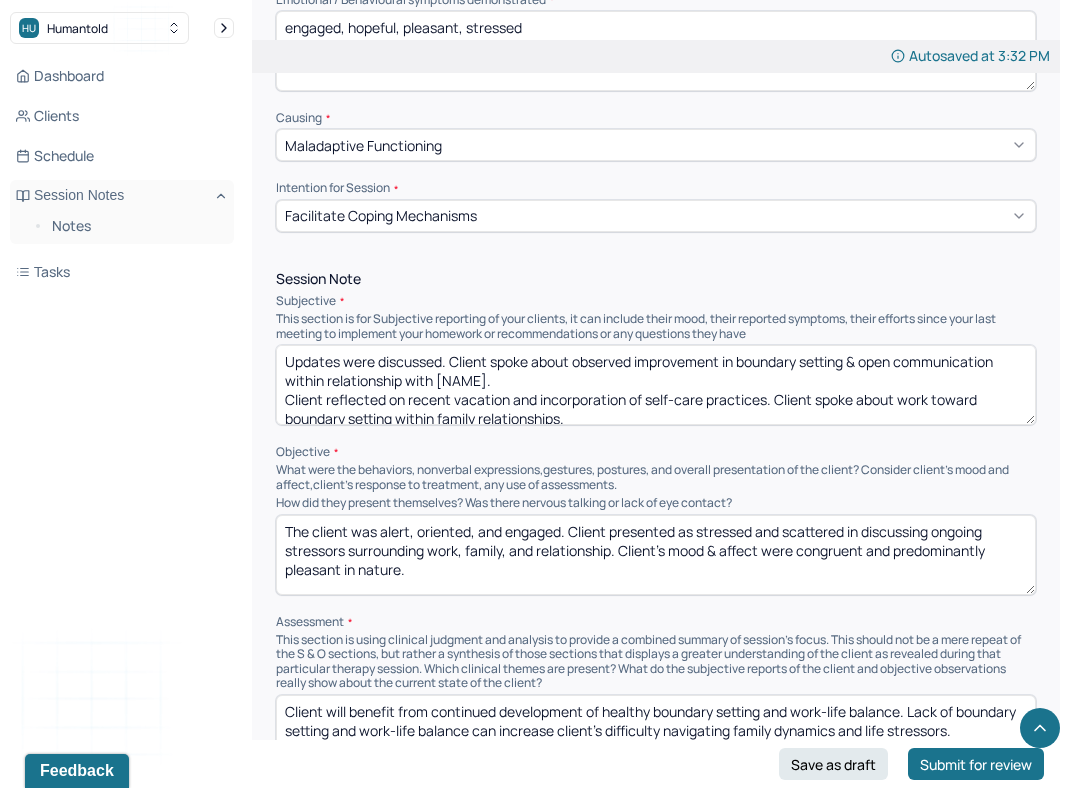 click on "Updates were discussed. Client spoke about observed improvement in boundary setting & open communication within relationship with [NAME].
Client reflected on recent vacation and incorporation of self-care practices. Client spoke about work toward boundary setting within family relationships." at bounding box center [656, 385] 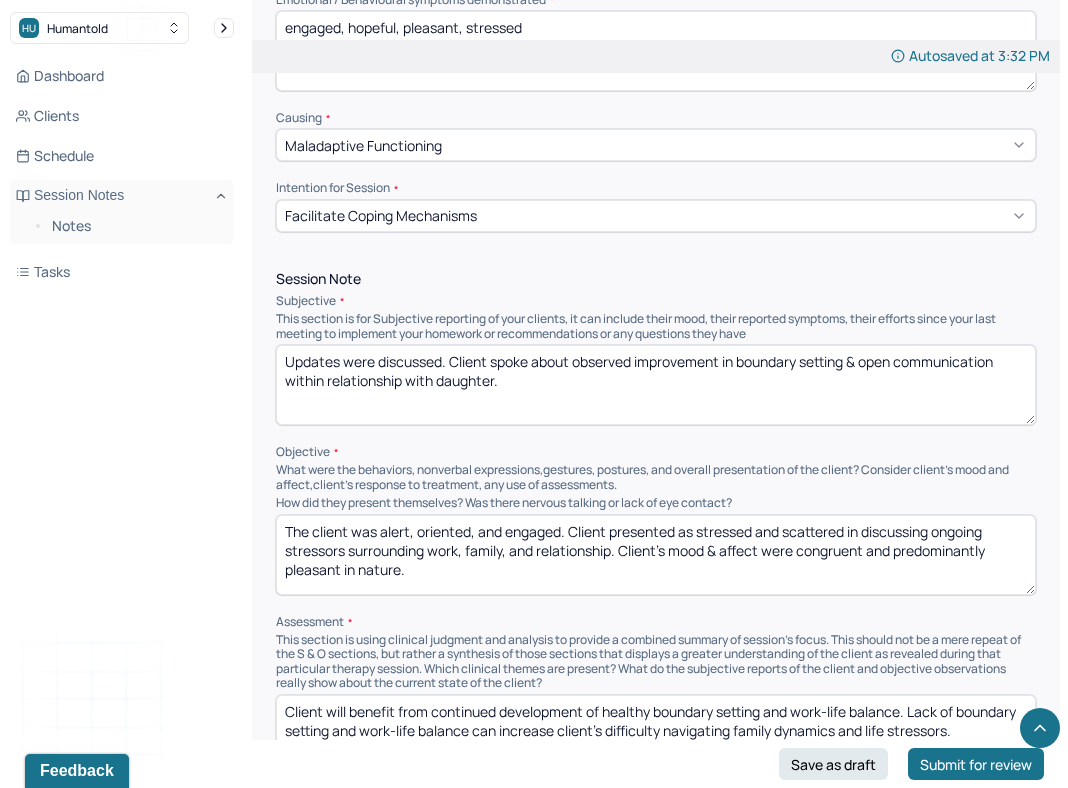 click on "Updates were discussed. Client spoke about observed improvement in boundary setting & open communication within relationship with daughter." at bounding box center (656, 385) 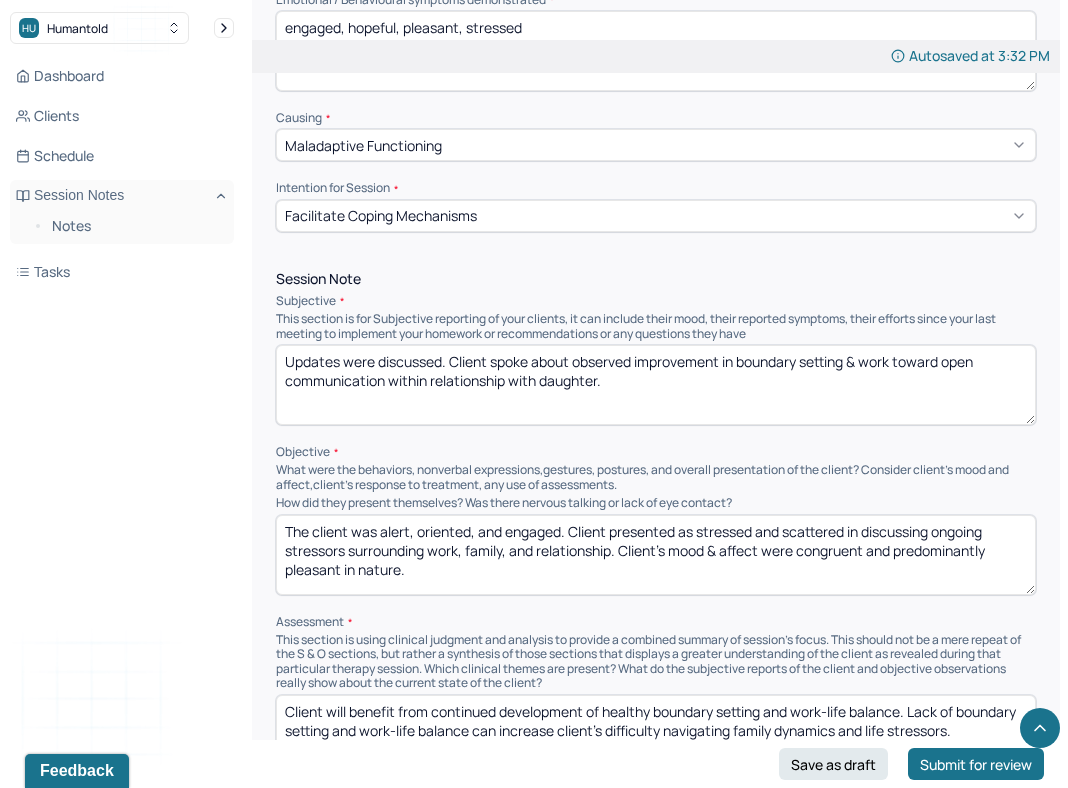 click on "Updates were discussed. Client spoke about observed improvement in boundary setting & open communication within relationship with daughter." at bounding box center [656, 385] 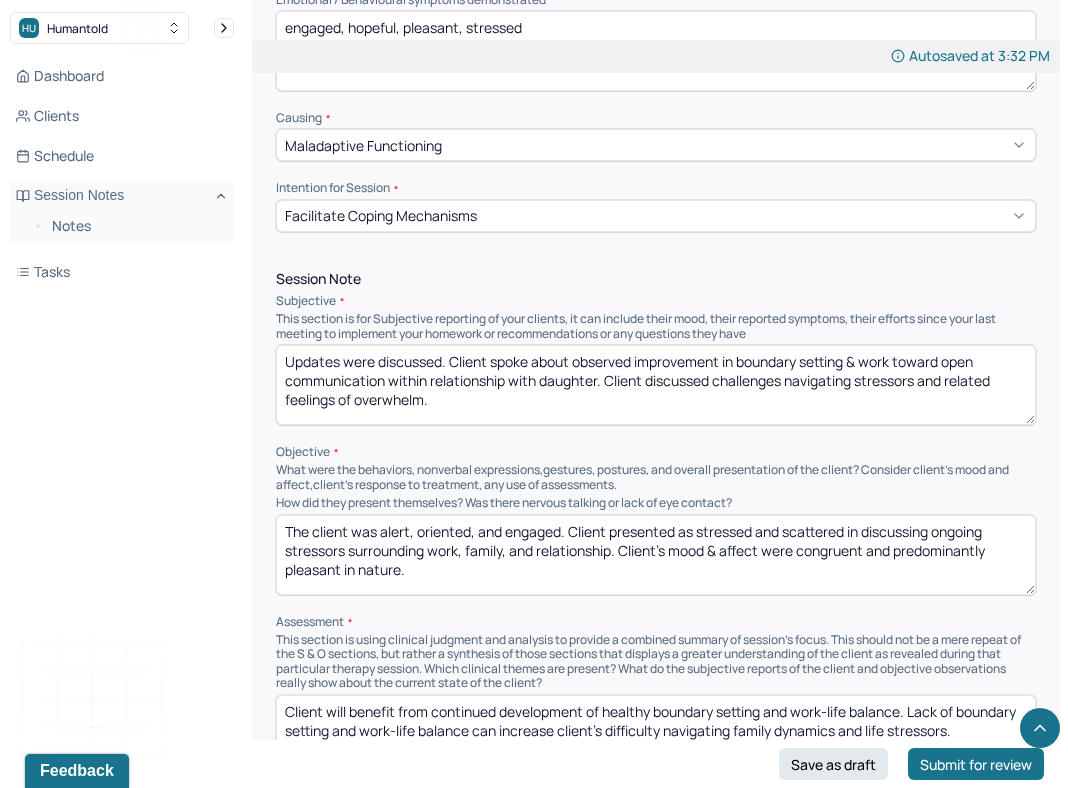 type on "Updates were discussed. Client spoke about observed improvement in boundary setting & work toward open communication within relationship with daughter. Client discussed challenges navigating stressors and related feelings of overwhelm." 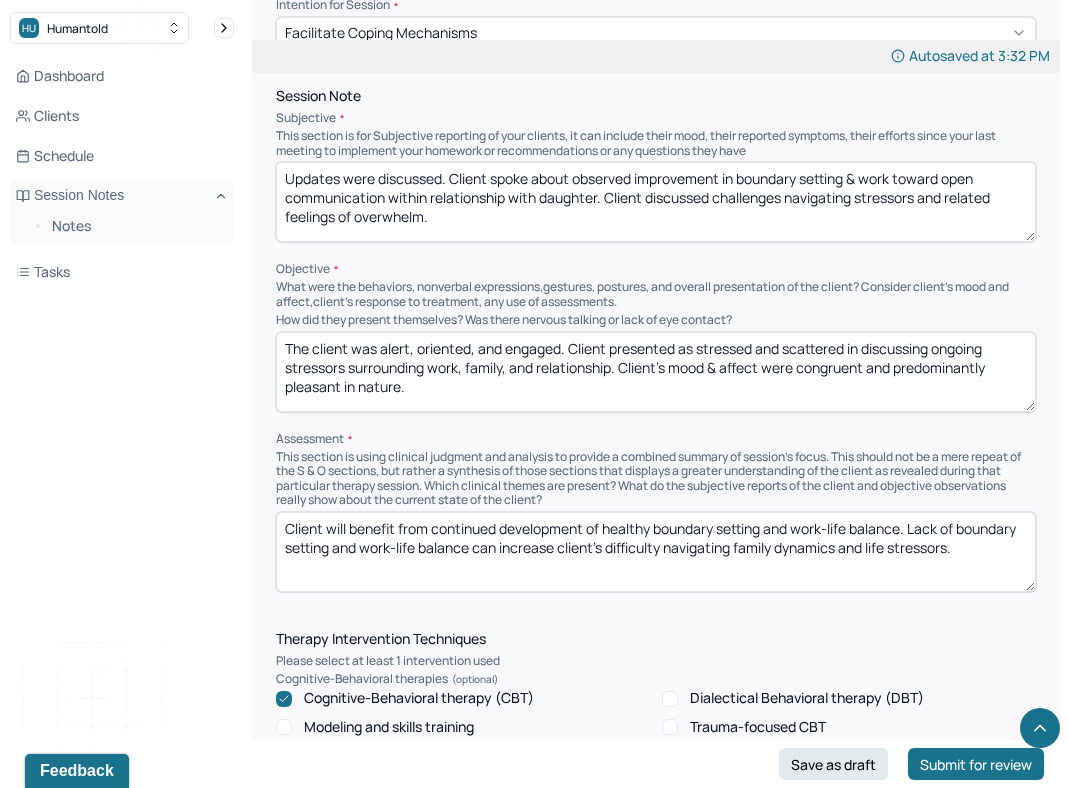 scroll, scrollTop: 1315, scrollLeft: 0, axis: vertical 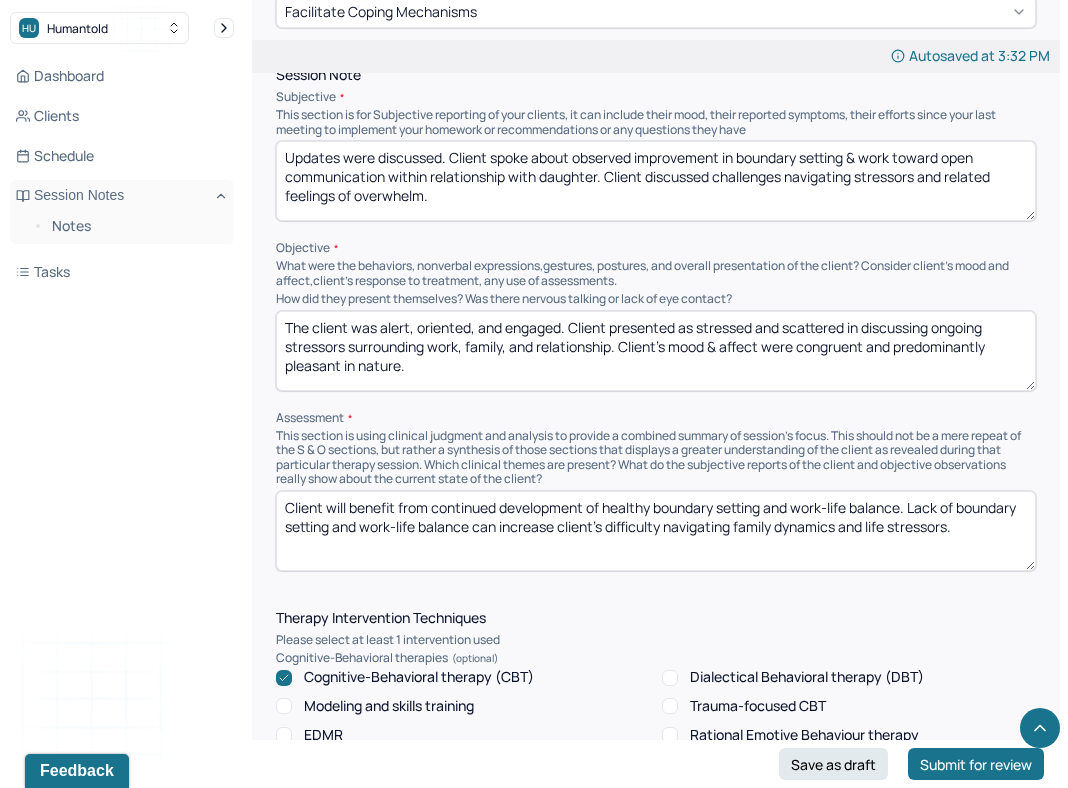 click on "Client will benefit from continued development of healthy boundary setting and work-life balance. Lack of boundary setting and work-life balance can increase client's difficulty navigating family dynamics and life stressors." at bounding box center (656, 531) 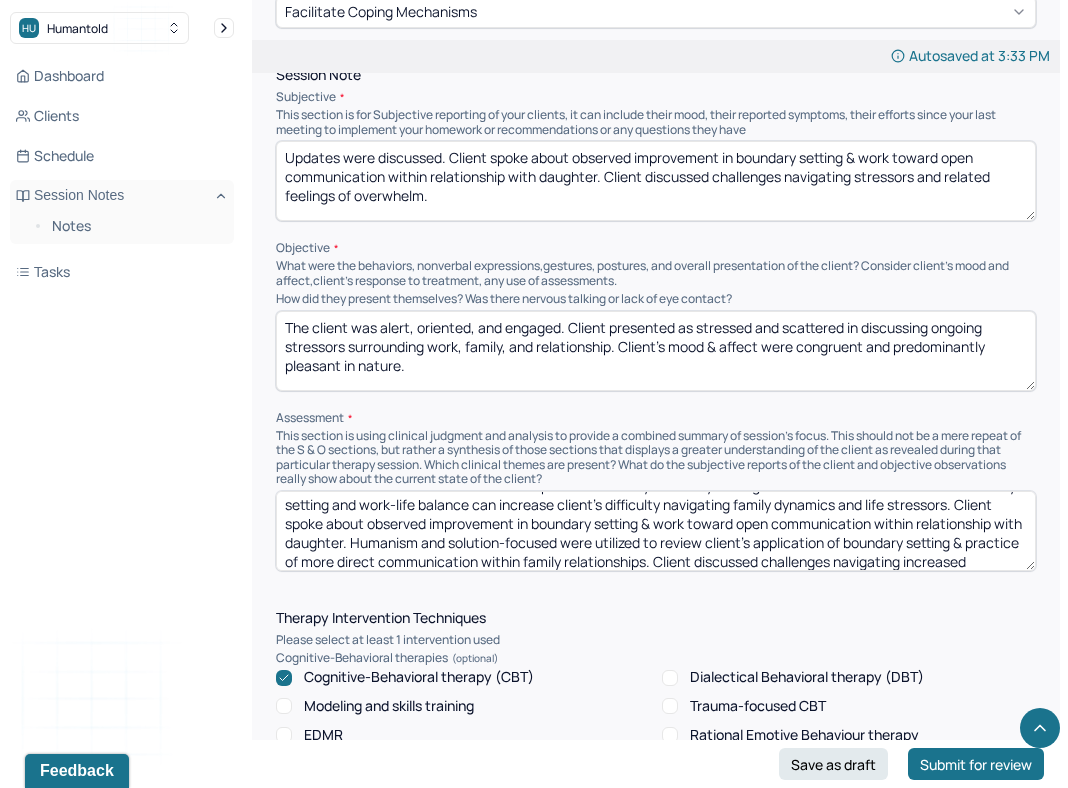 scroll, scrollTop: 41, scrollLeft: 0, axis: vertical 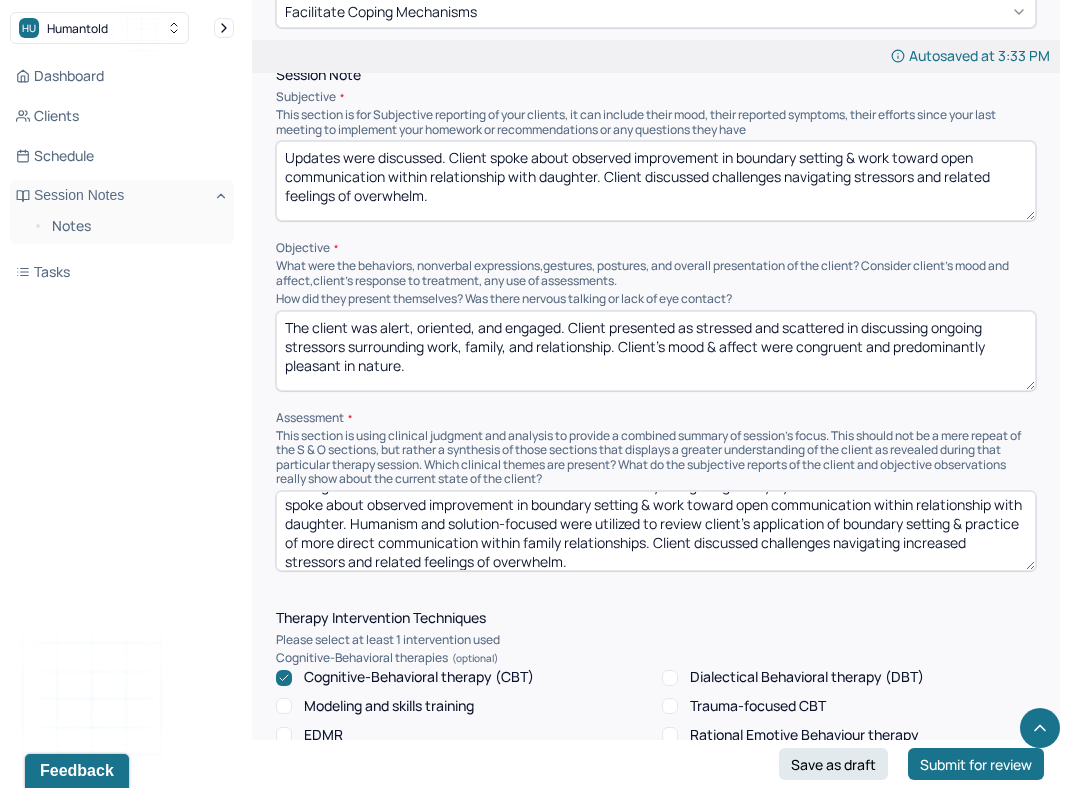 type on "Client will benefit from continued development of healthy boundary setting and work-life balance. Lack of boundary setting and work-life balance can increase client's difficulty navigating family dynamics and life stressors. Client spoke about observed improvement in boundary setting & work toward open communication within relationship with daughter. Humanism and solution-focused were utilized to review client's application of boundary setting & practice of more direct communication within family relationships. Client discussed challenges navigating increased stressors and related feelings of overwhelm." 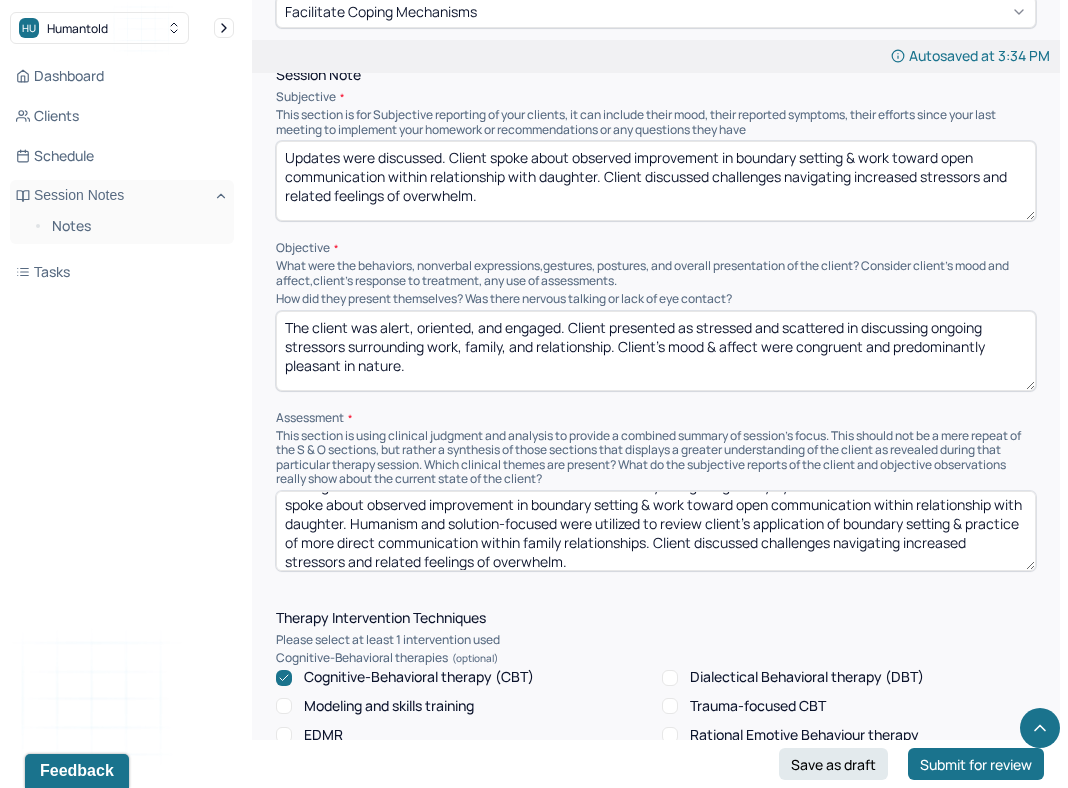type on "Updates were discussed. Client spoke about observed improvement in boundary setting & work toward open communication within relationship with daughter. Client discussed challenges navigating increased stressors and related feelings of overwhelm." 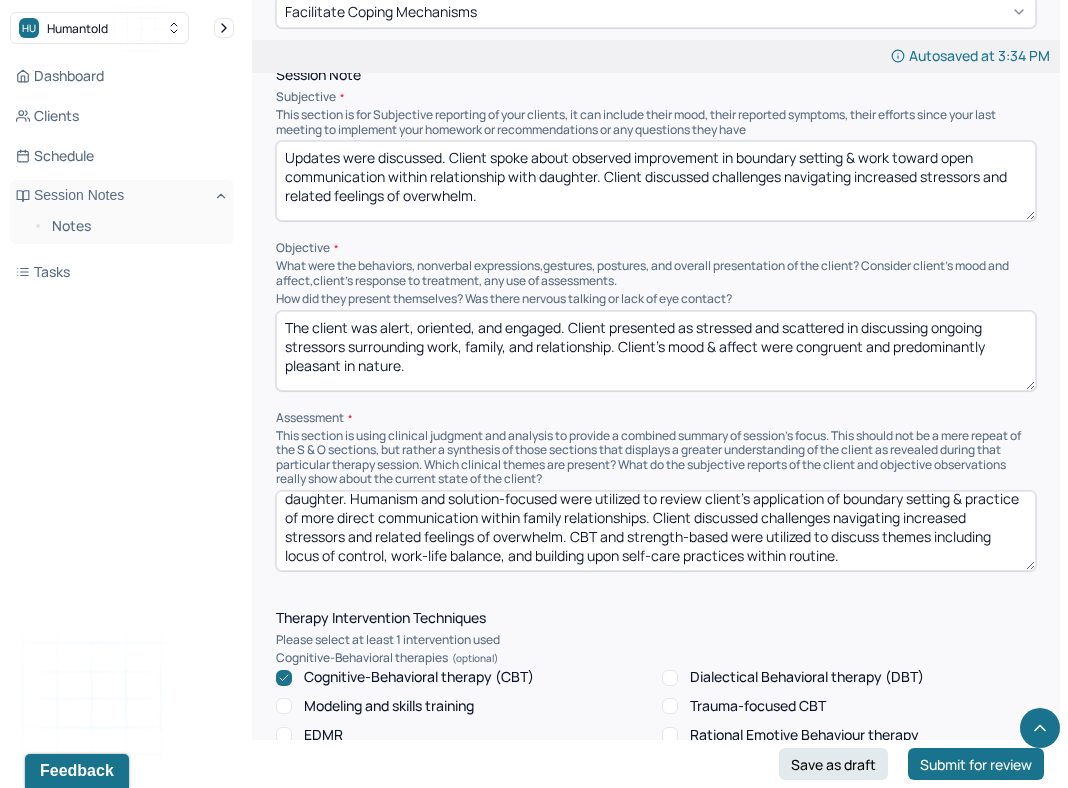 scroll, scrollTop: 0, scrollLeft: 0, axis: both 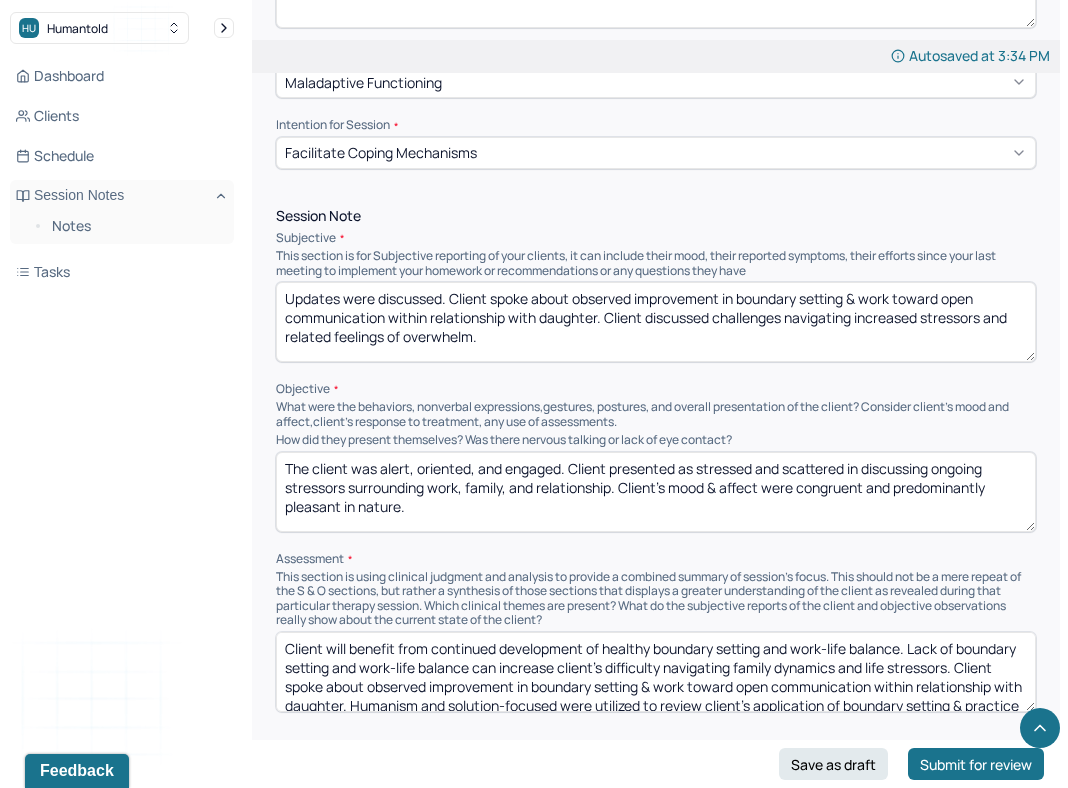 type on "Client will benefit from continued development of healthy boundary setting and work-life balance. Lack of boundary setting and work-life balance can increase client's difficulty navigating family dynamics and life stressors. Client spoke about observed improvement in boundary setting & work toward open communication within relationship with daughter. Humanism and solution-focused were utilized to review client's application of boundary setting & practice of more direct communication within family relationships. Client discussed challenges navigating increased stressors and related feelings of overwhelm. CBT and strength-based were utilized to discuss themes including locus of control, work-life balance, and building upon self-care practices within routine." 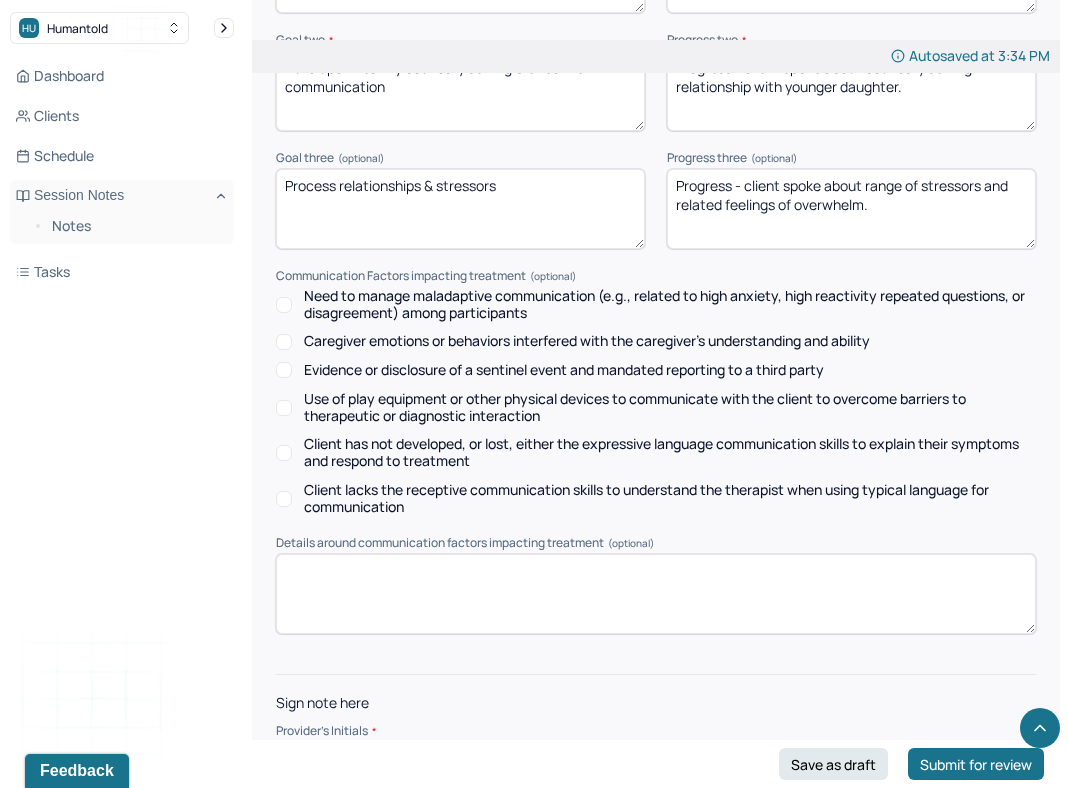 scroll, scrollTop: 3146, scrollLeft: 0, axis: vertical 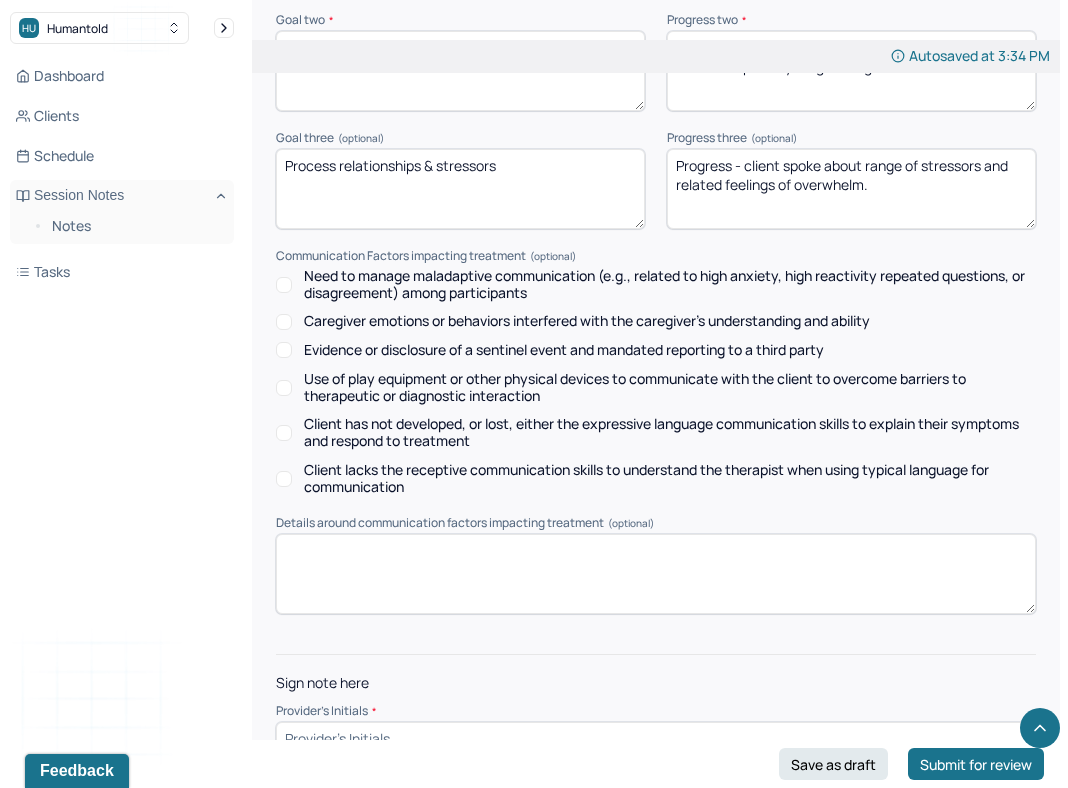 click at bounding box center [656, 738] 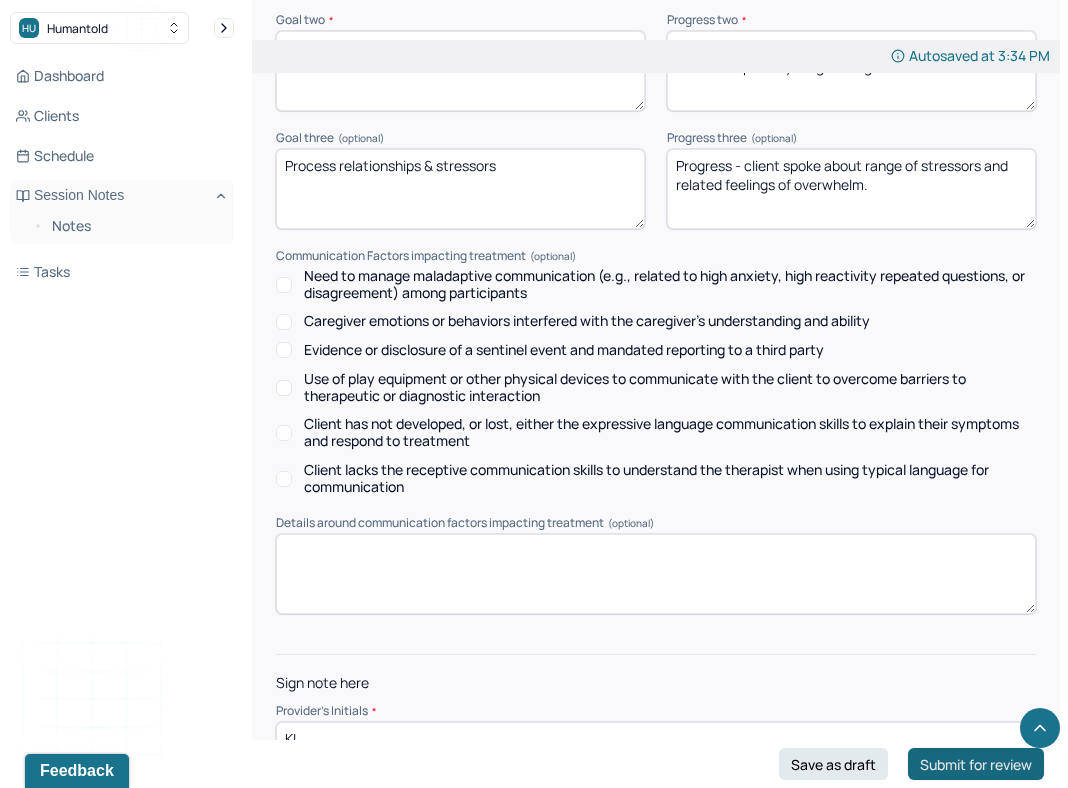 type on "KL" 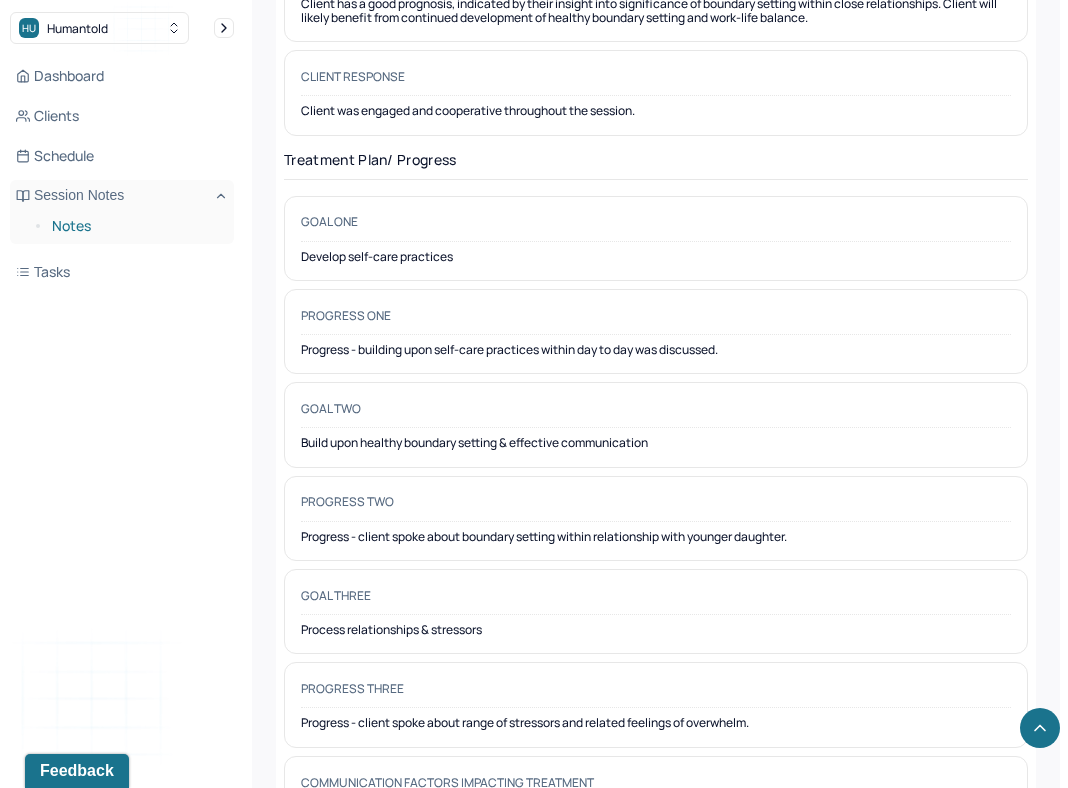 click on "Notes" at bounding box center [135, 226] 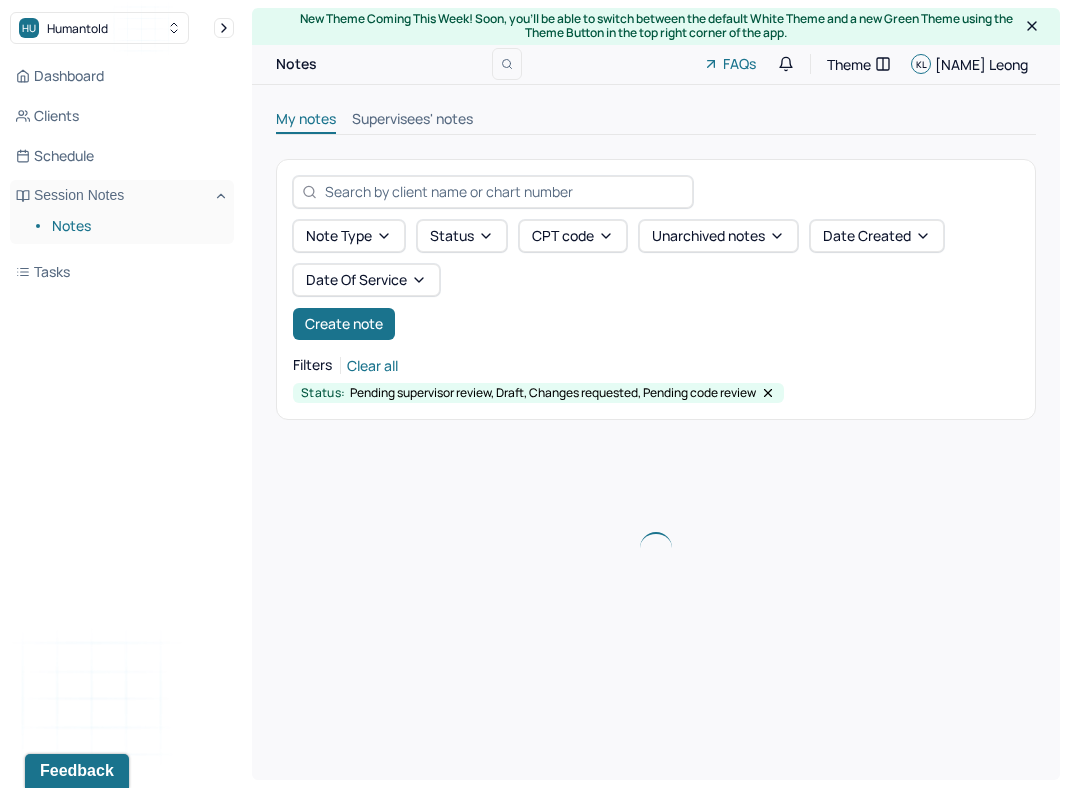 scroll, scrollTop: 0, scrollLeft: 0, axis: both 